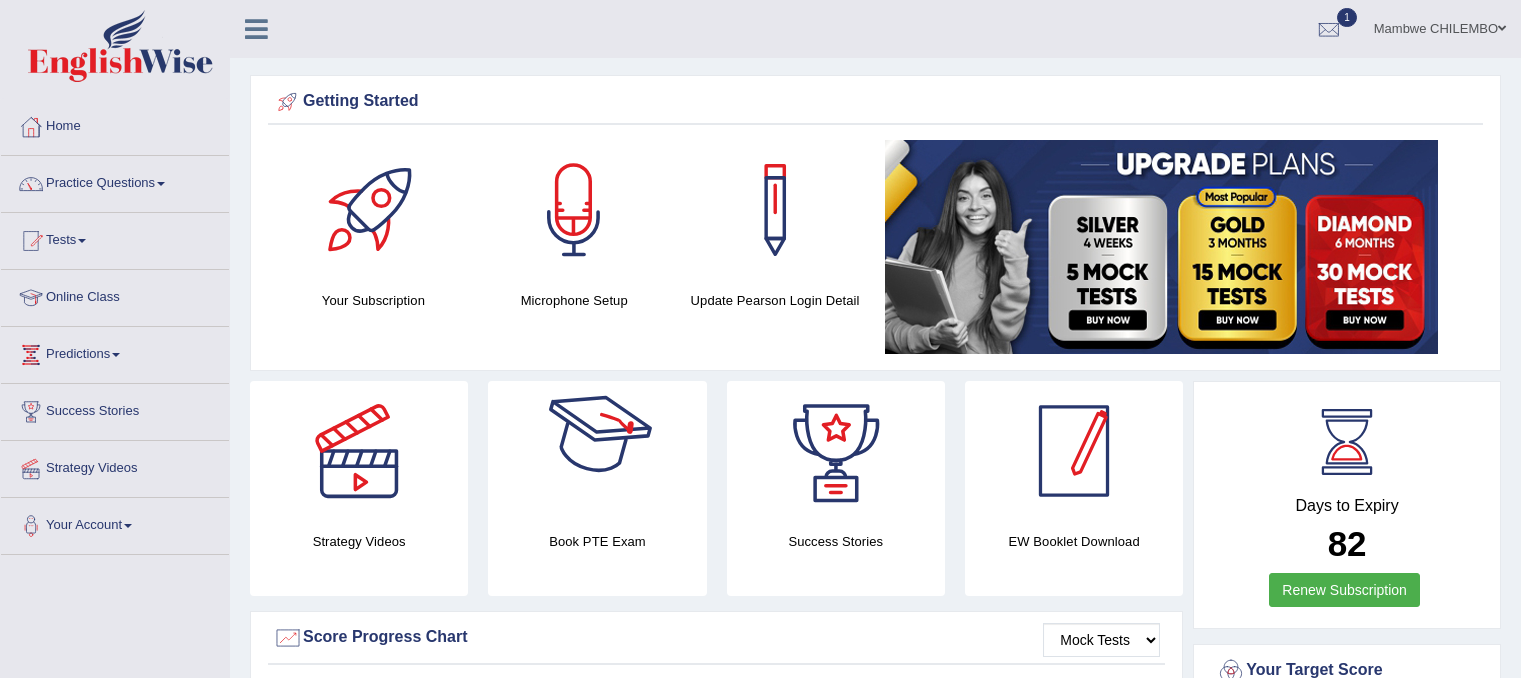 scroll, scrollTop: 0, scrollLeft: 0, axis: both 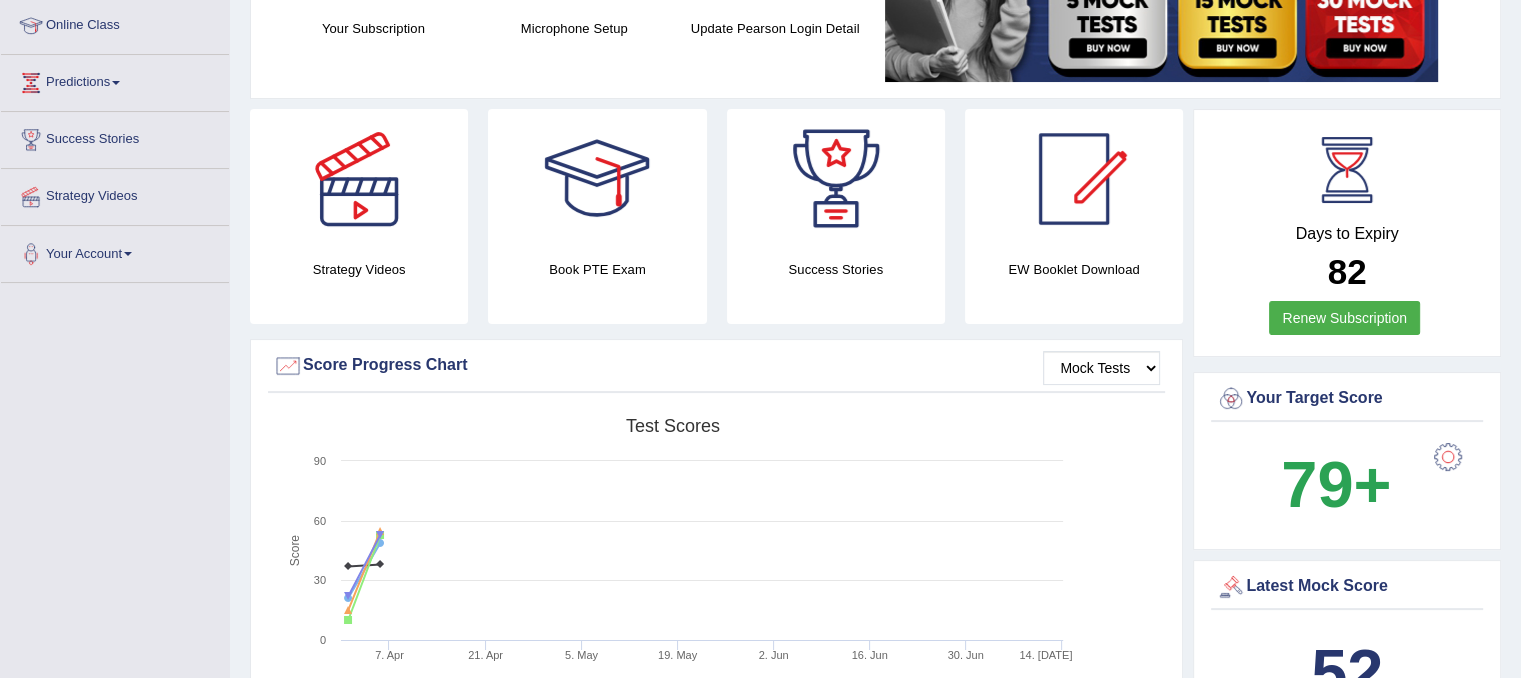 click at bounding box center [1347, 170] 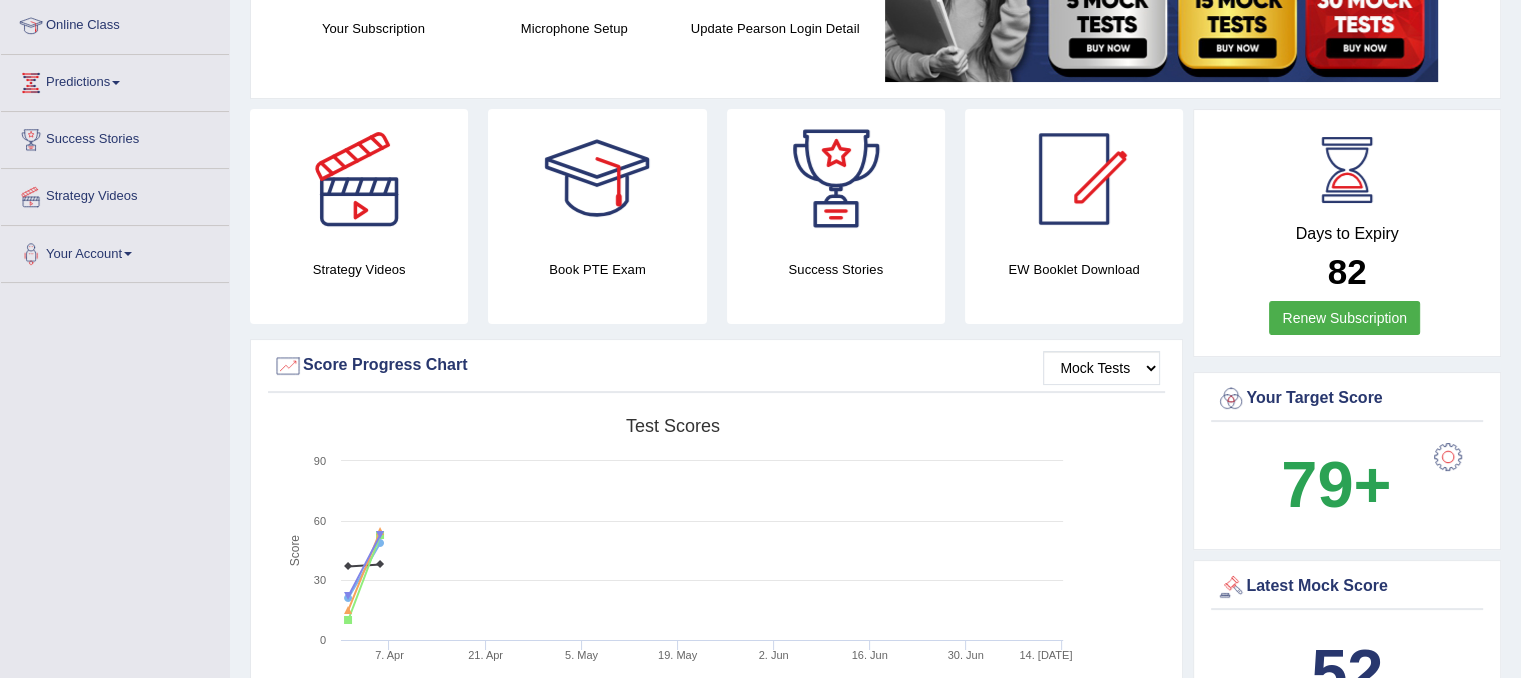 click on "Days to Expiry" at bounding box center [1347, 234] 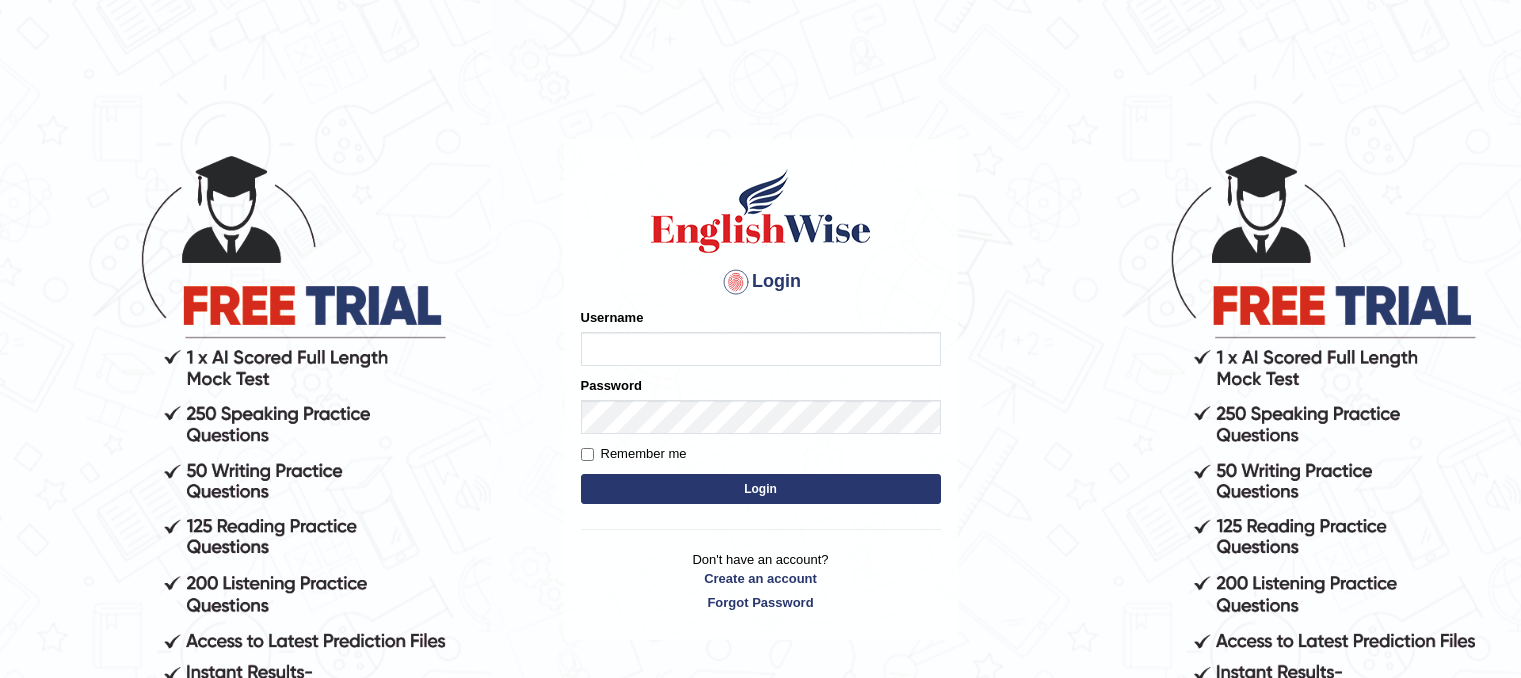 scroll, scrollTop: 0, scrollLeft: 0, axis: both 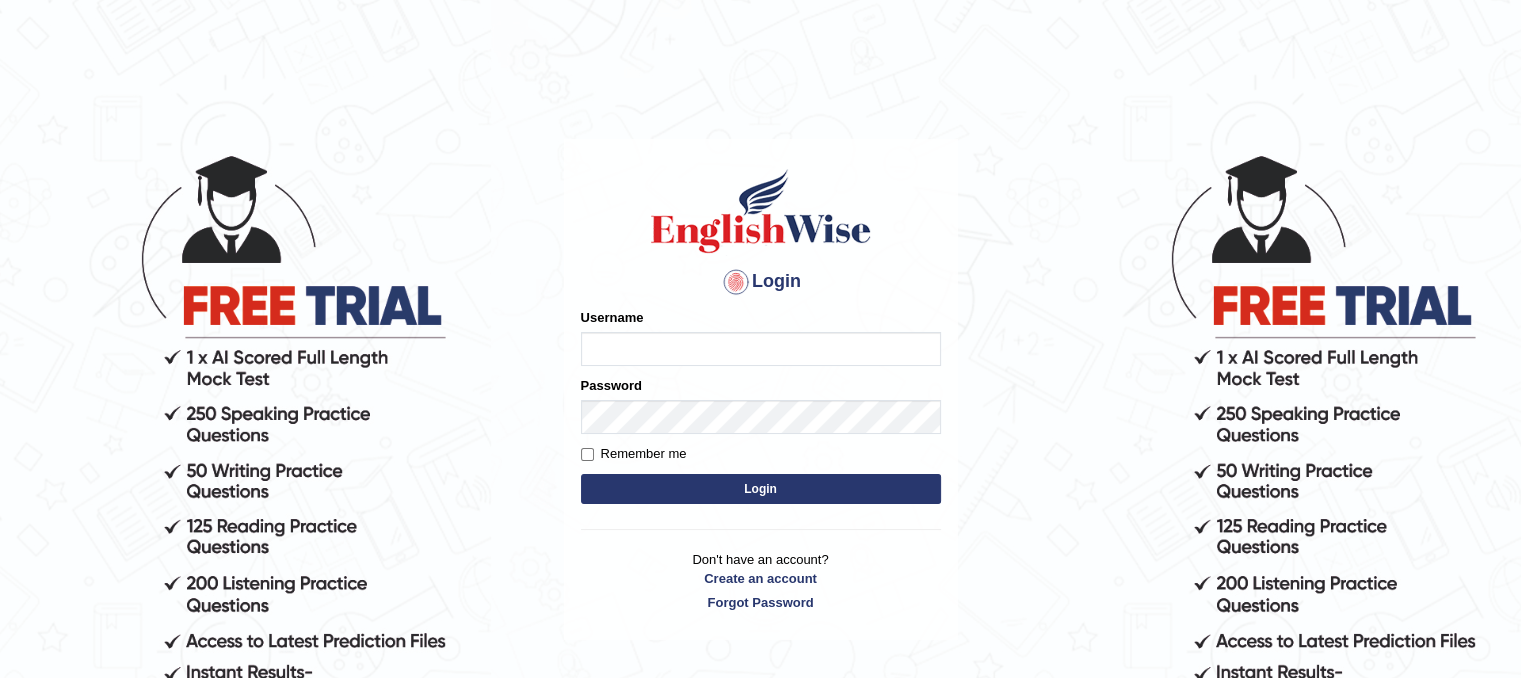 type on "mambwe" 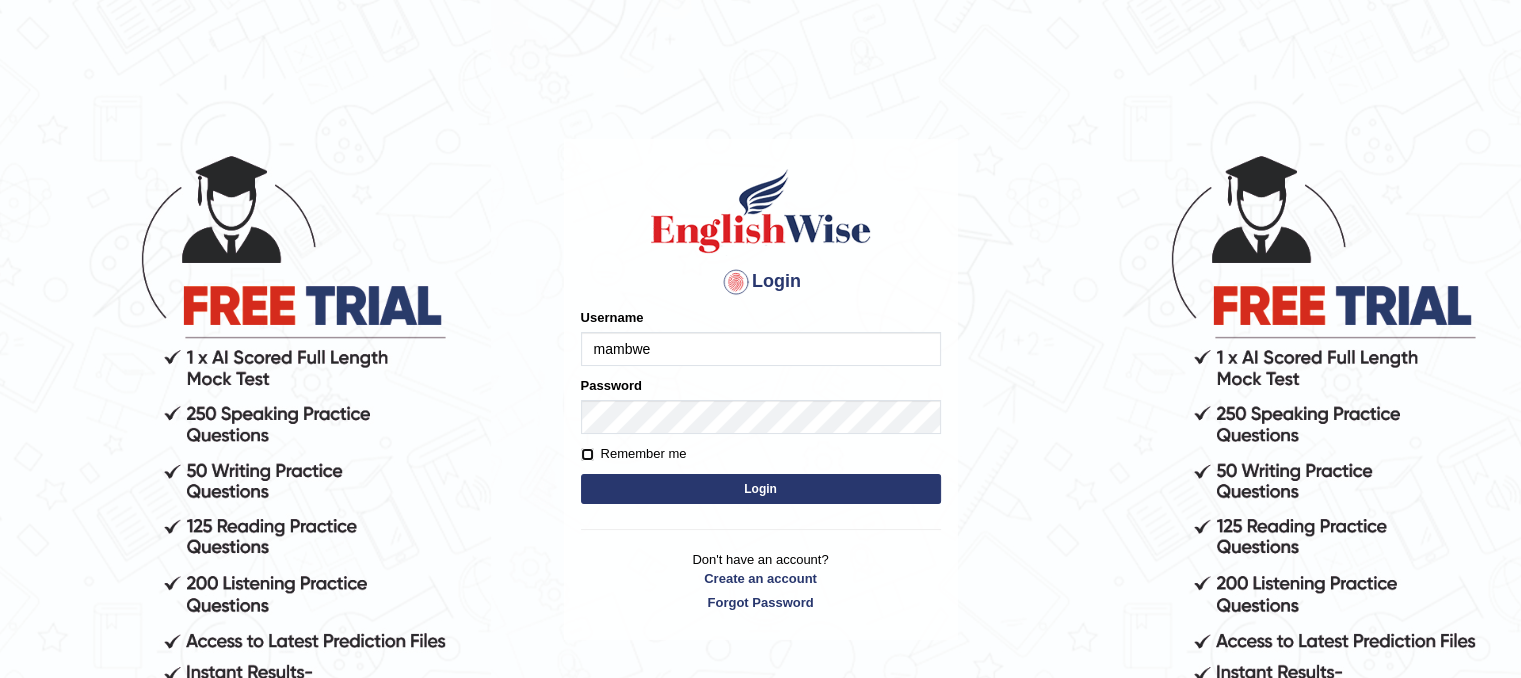 click on "Remember me" at bounding box center (587, 454) 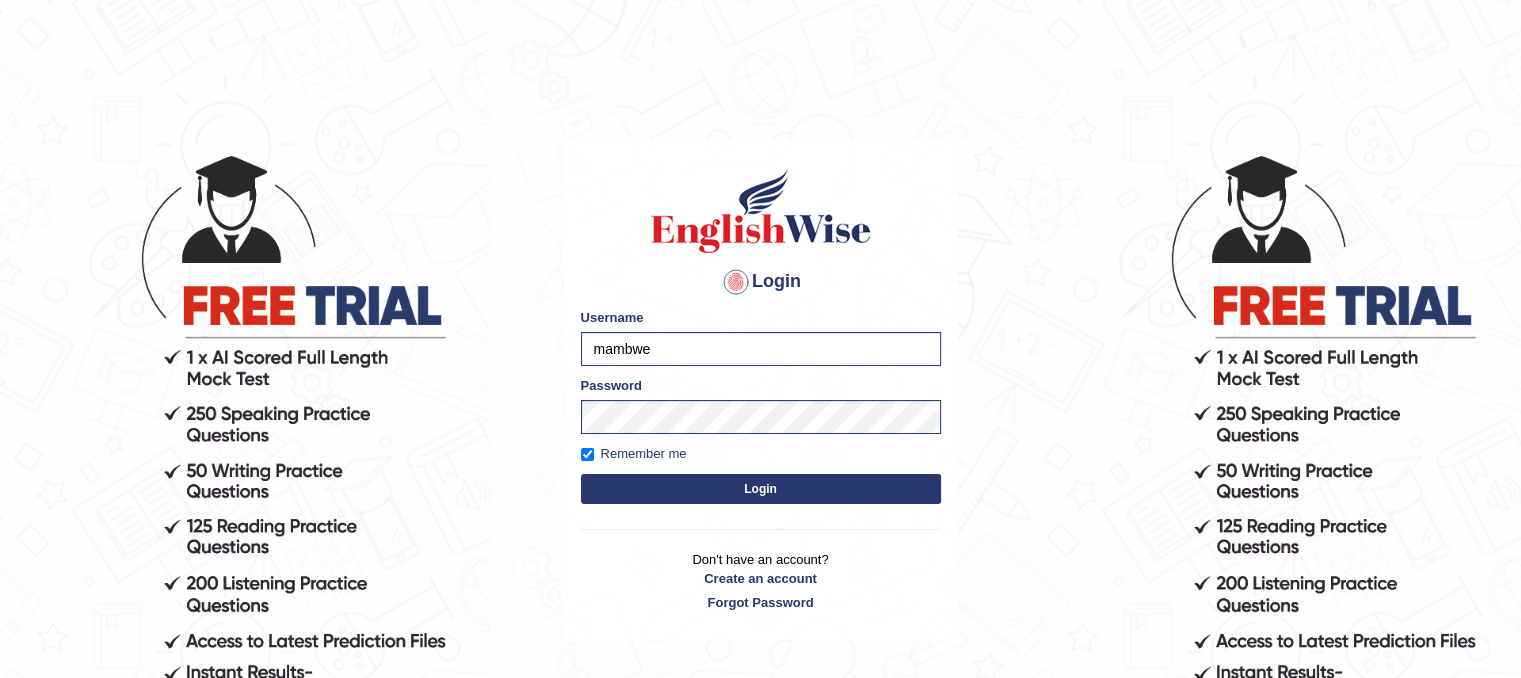 click on "Login" at bounding box center [761, 489] 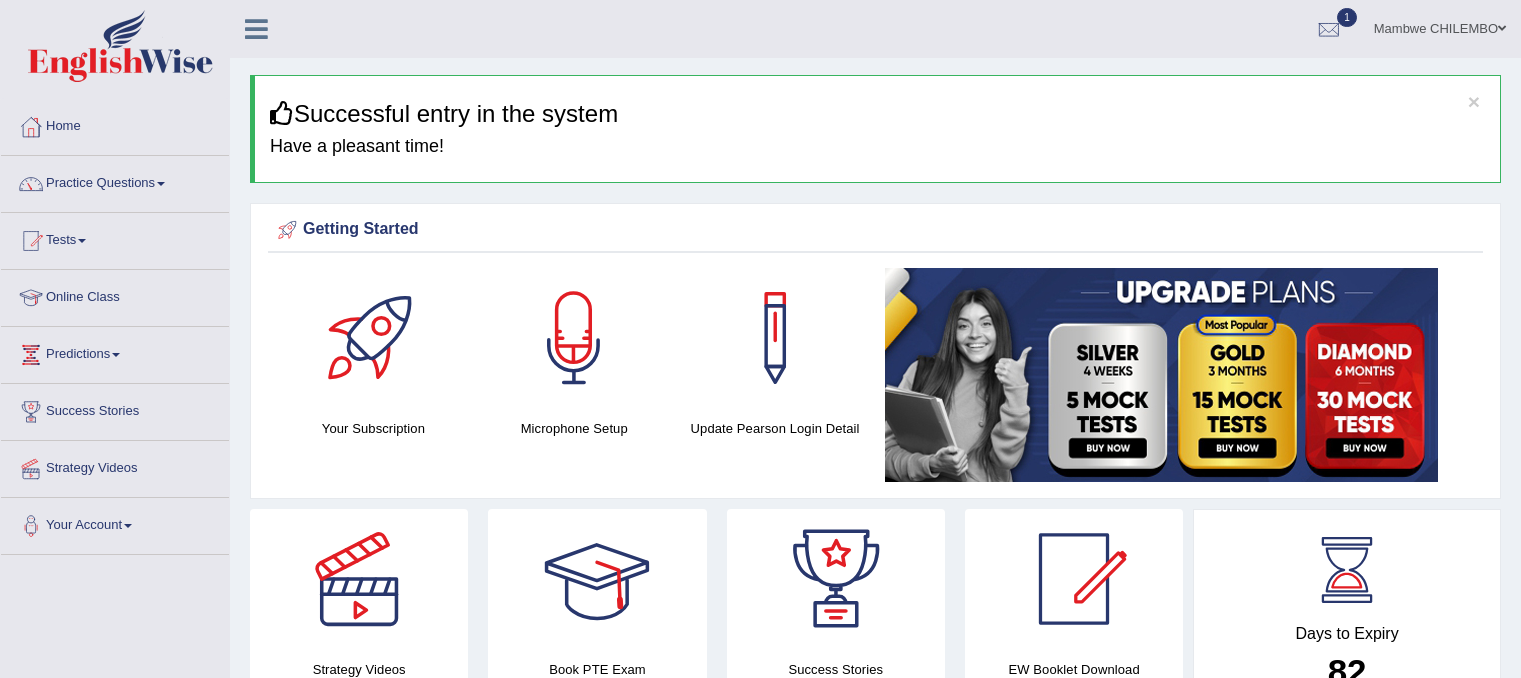 scroll, scrollTop: 0, scrollLeft: 0, axis: both 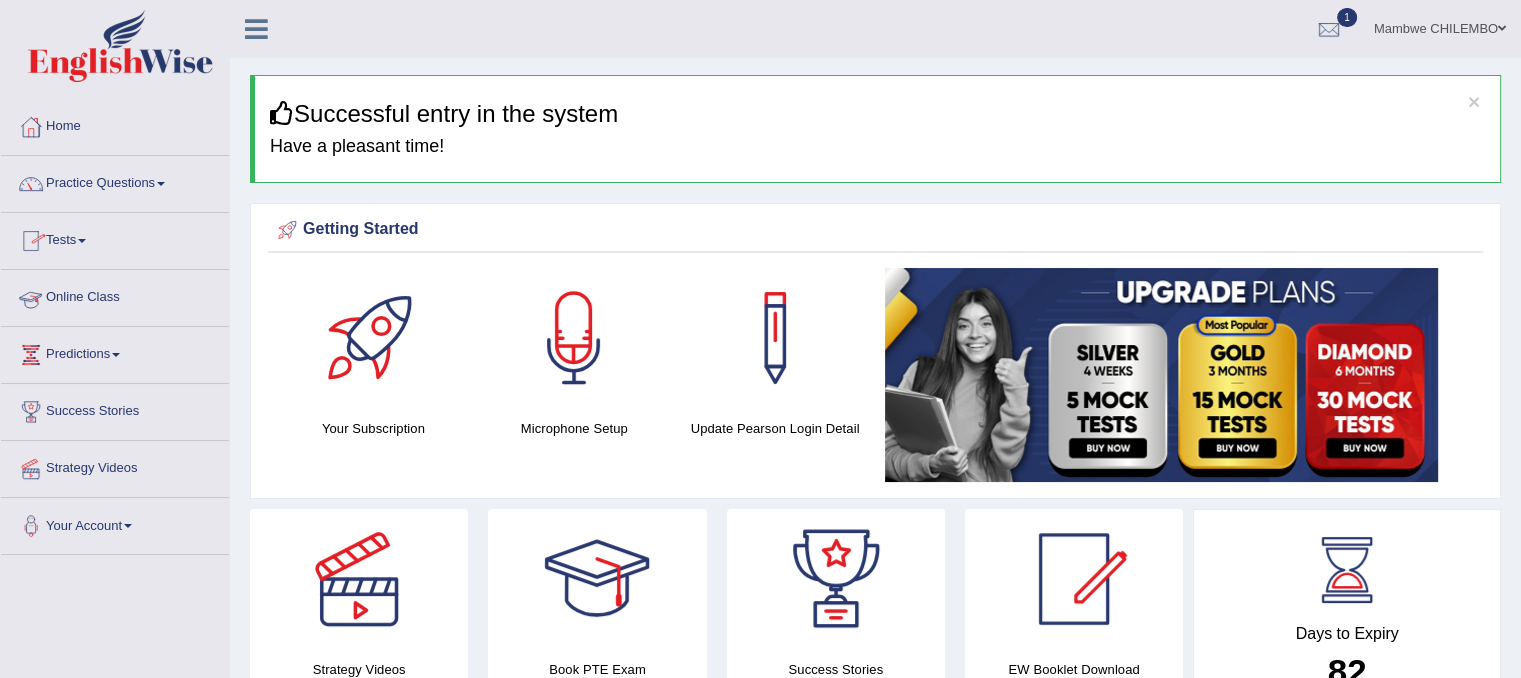 click on "Online Class" at bounding box center [115, 295] 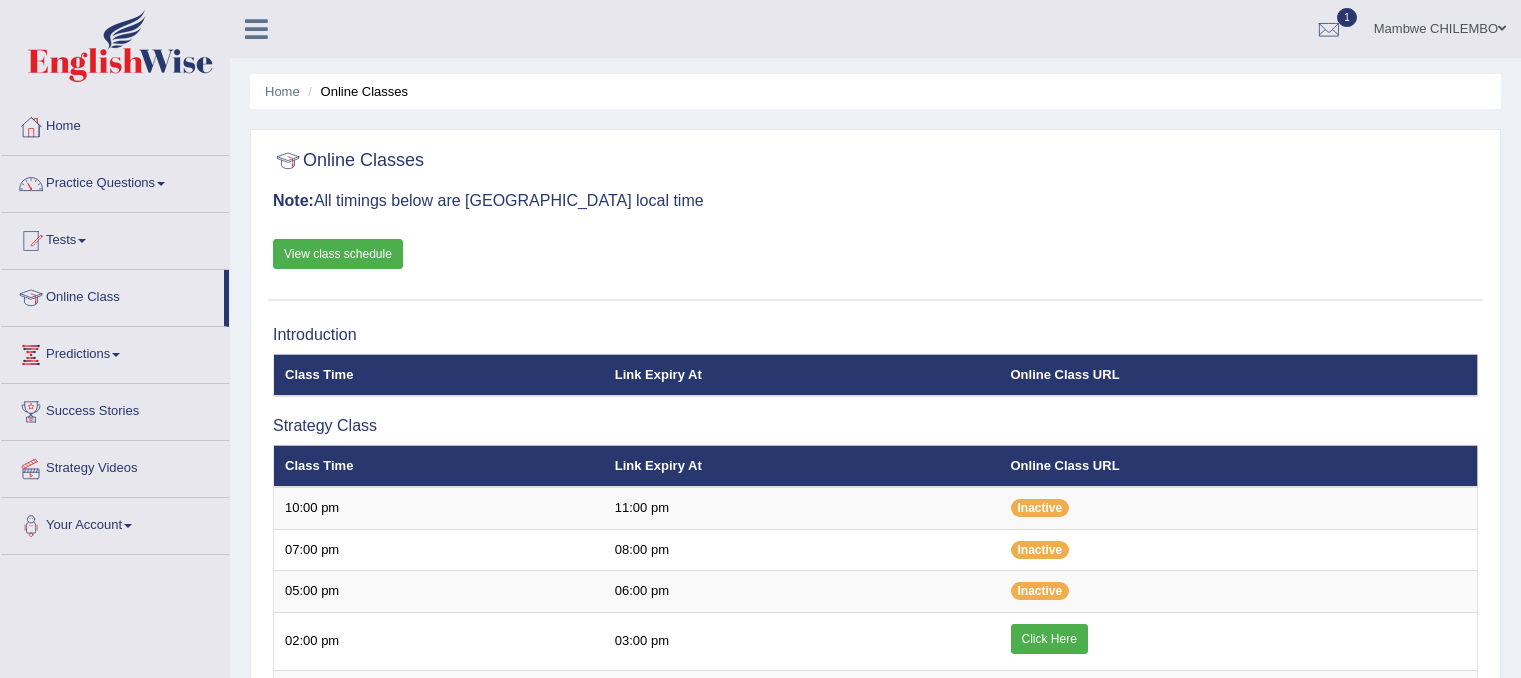 scroll, scrollTop: 0, scrollLeft: 0, axis: both 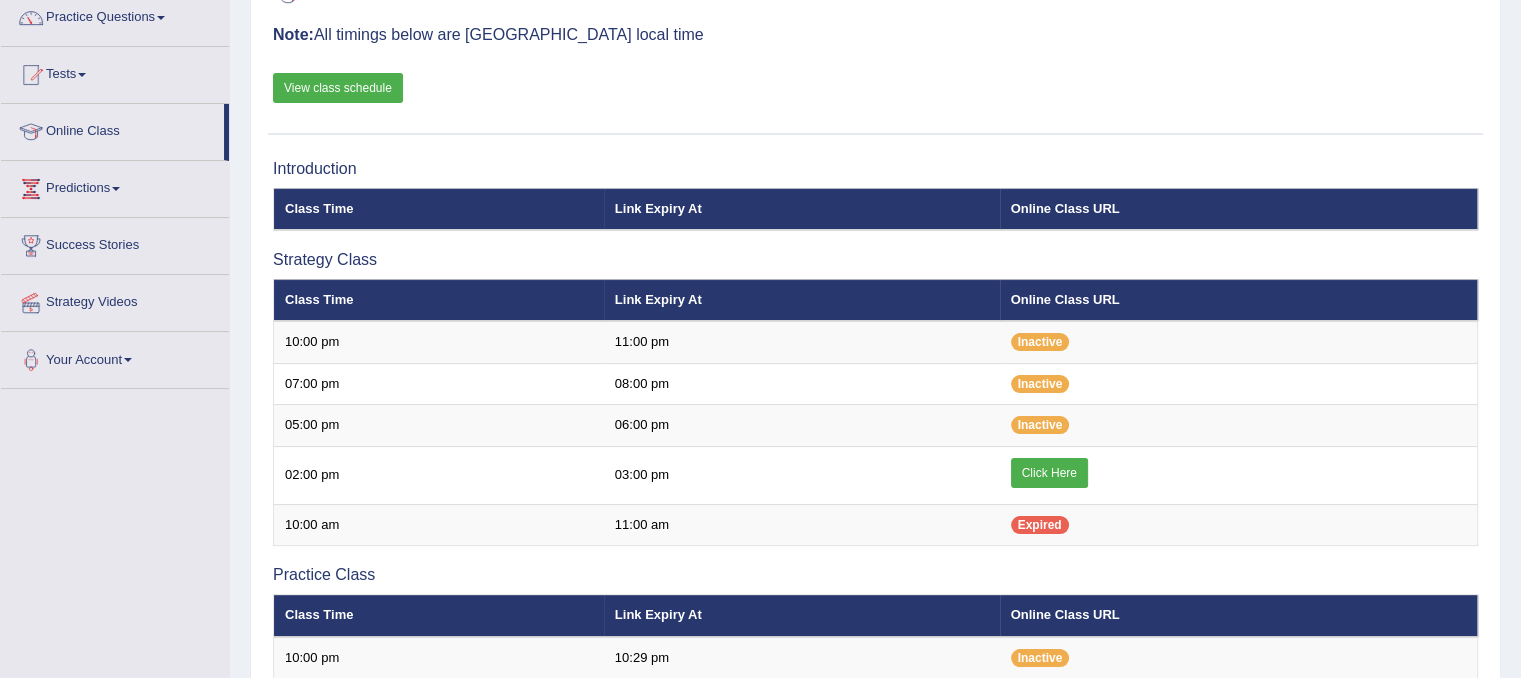 click on "Online Class" at bounding box center (112, 129) 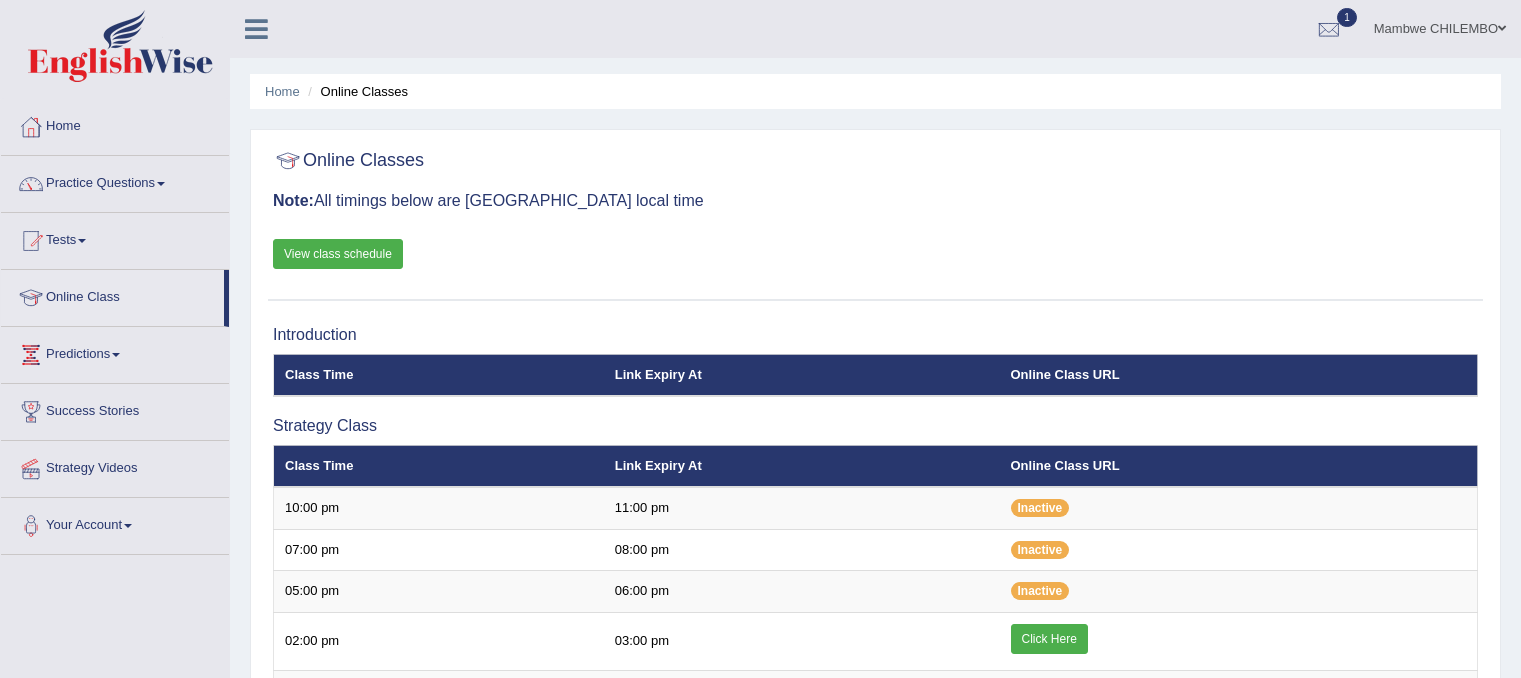 scroll, scrollTop: 0, scrollLeft: 0, axis: both 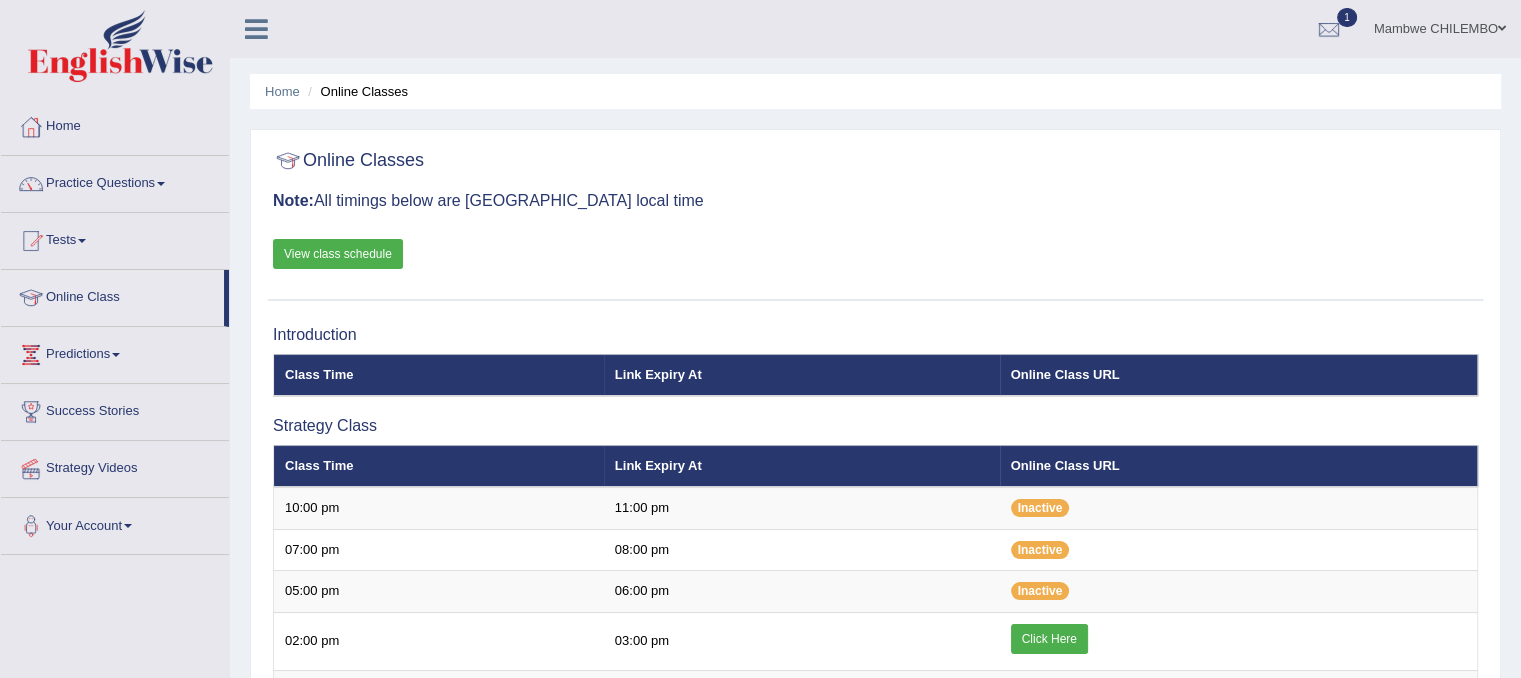 click on "Practice Questions" at bounding box center [115, 181] 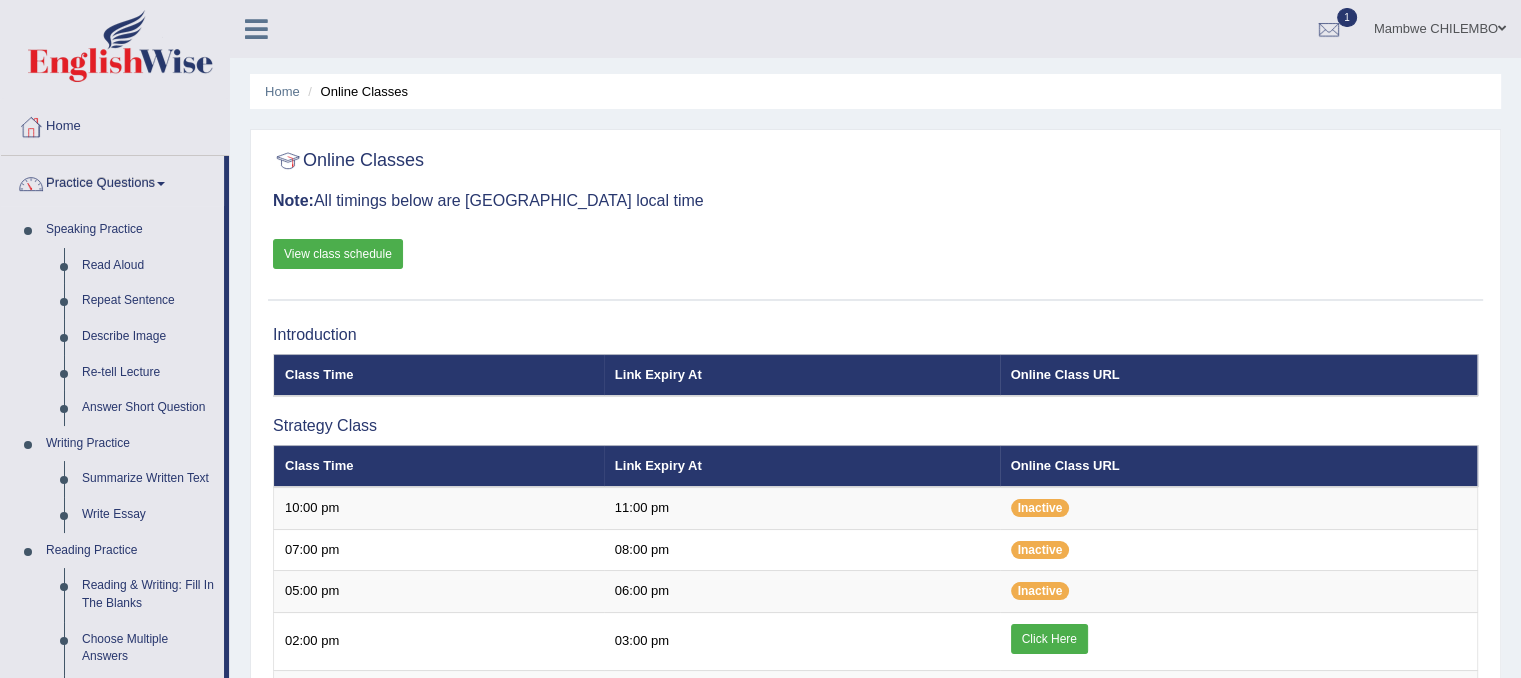 click on "Online Classes
Note:  All timings below are [GEOGRAPHIC_DATA] local time
View class schedule" at bounding box center [875, 220] 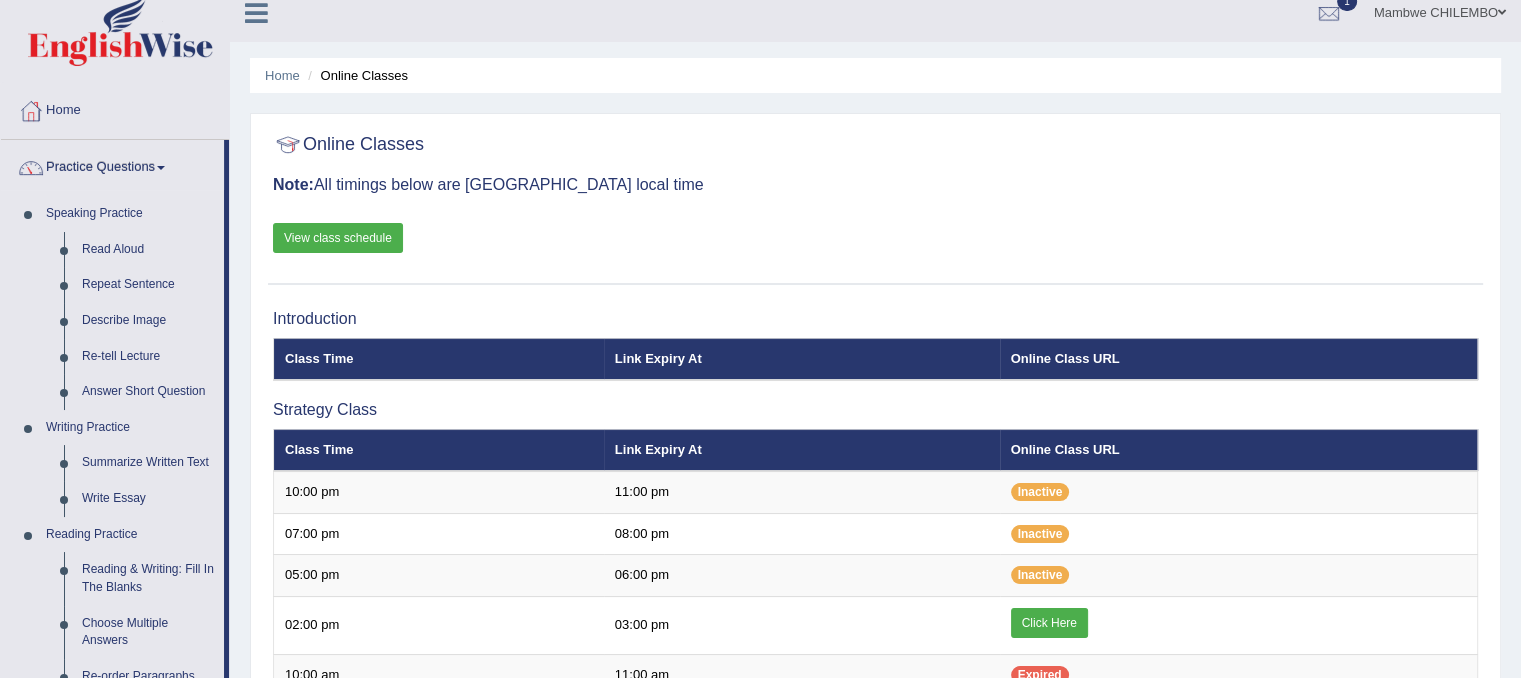 scroll, scrollTop: 0, scrollLeft: 0, axis: both 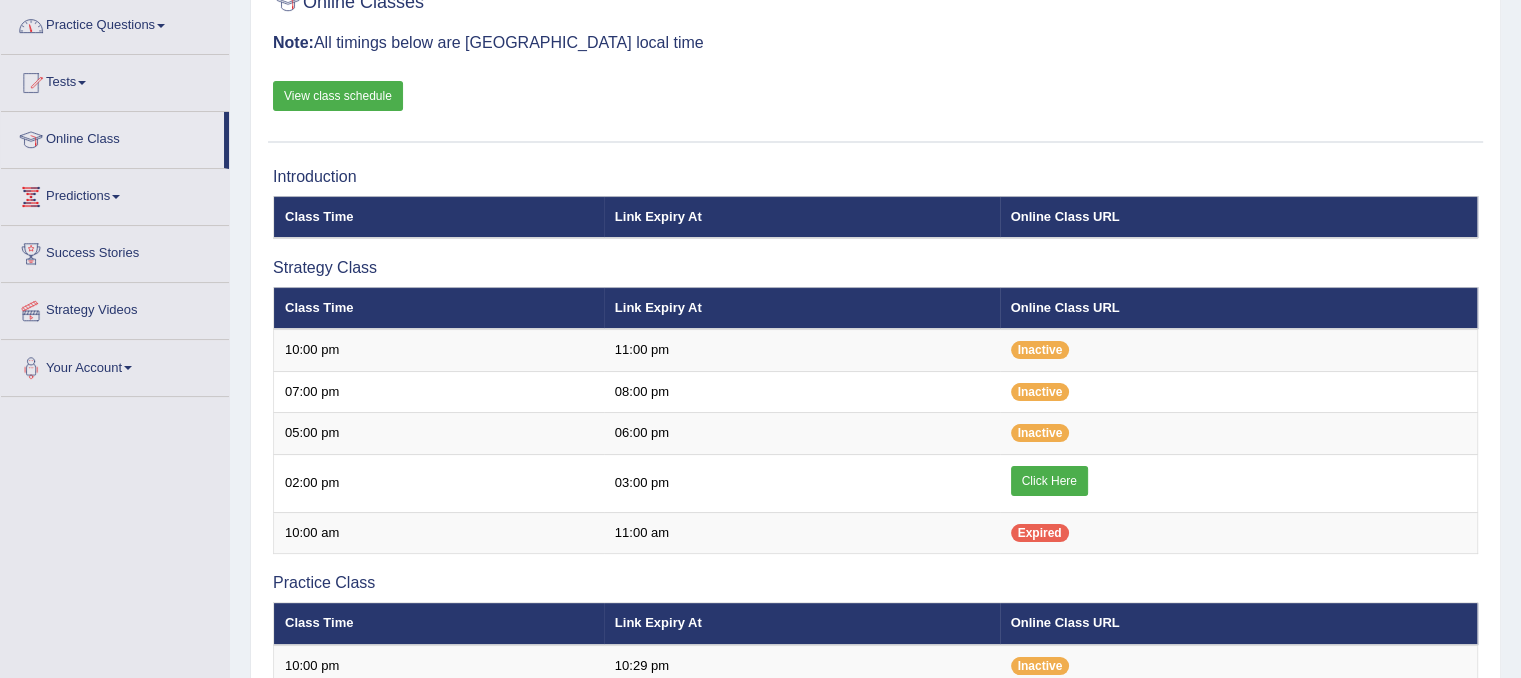 click at bounding box center (161, 26) 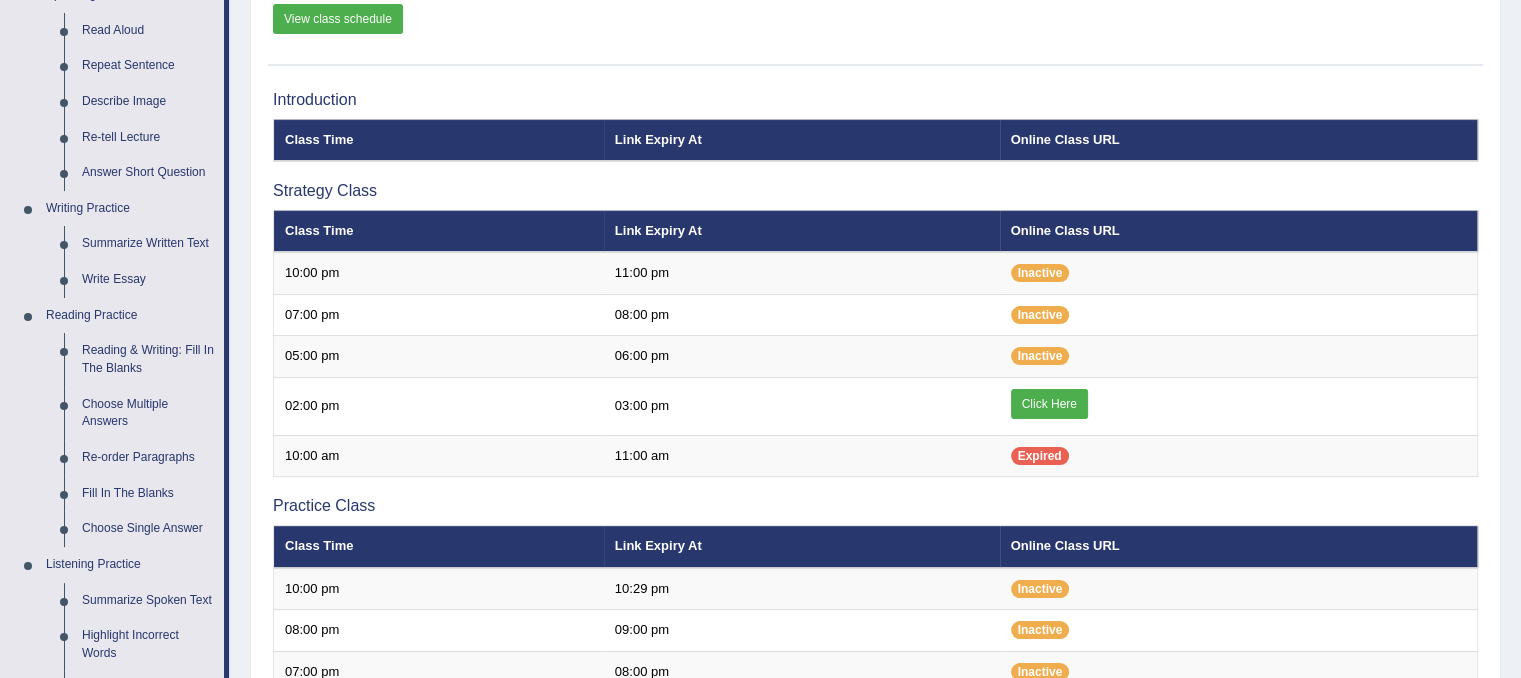 scroll, scrollTop: 238, scrollLeft: 0, axis: vertical 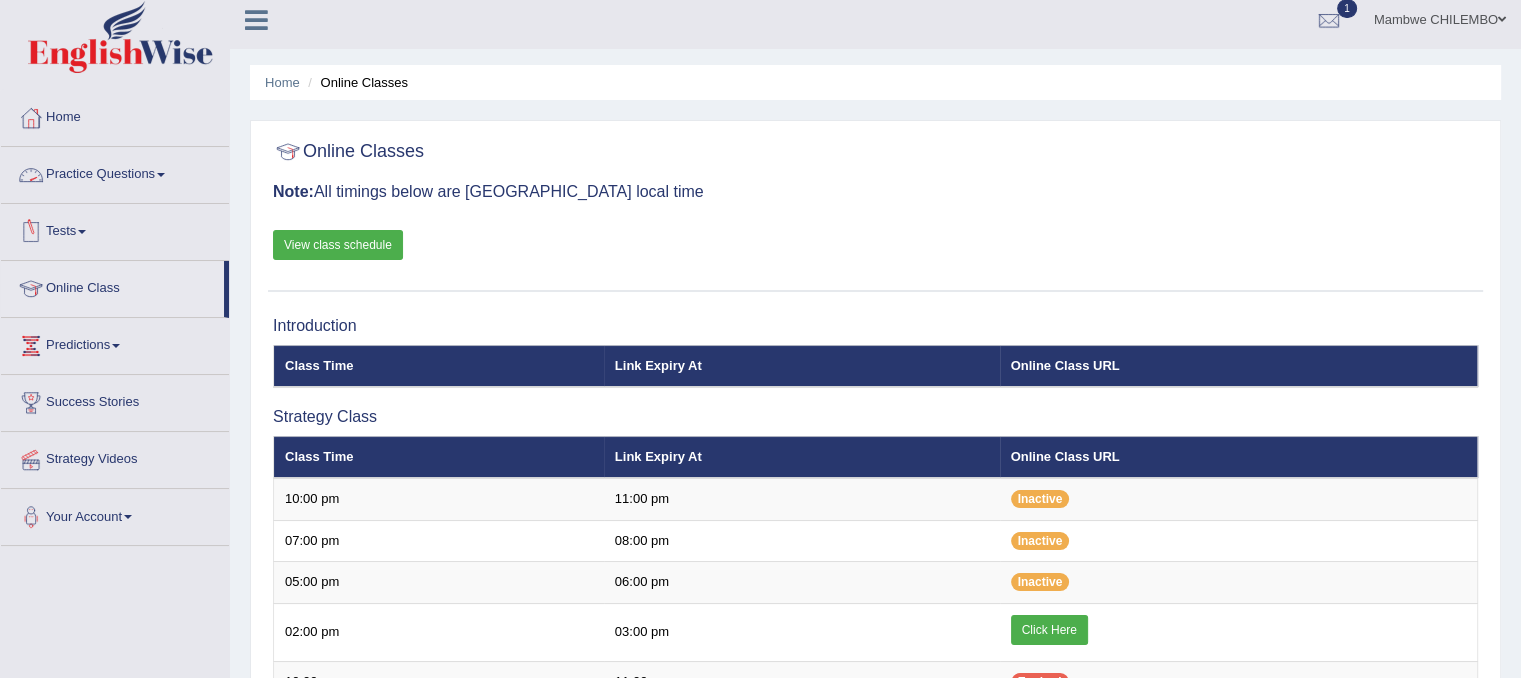 click on "Practice Questions" at bounding box center (115, 172) 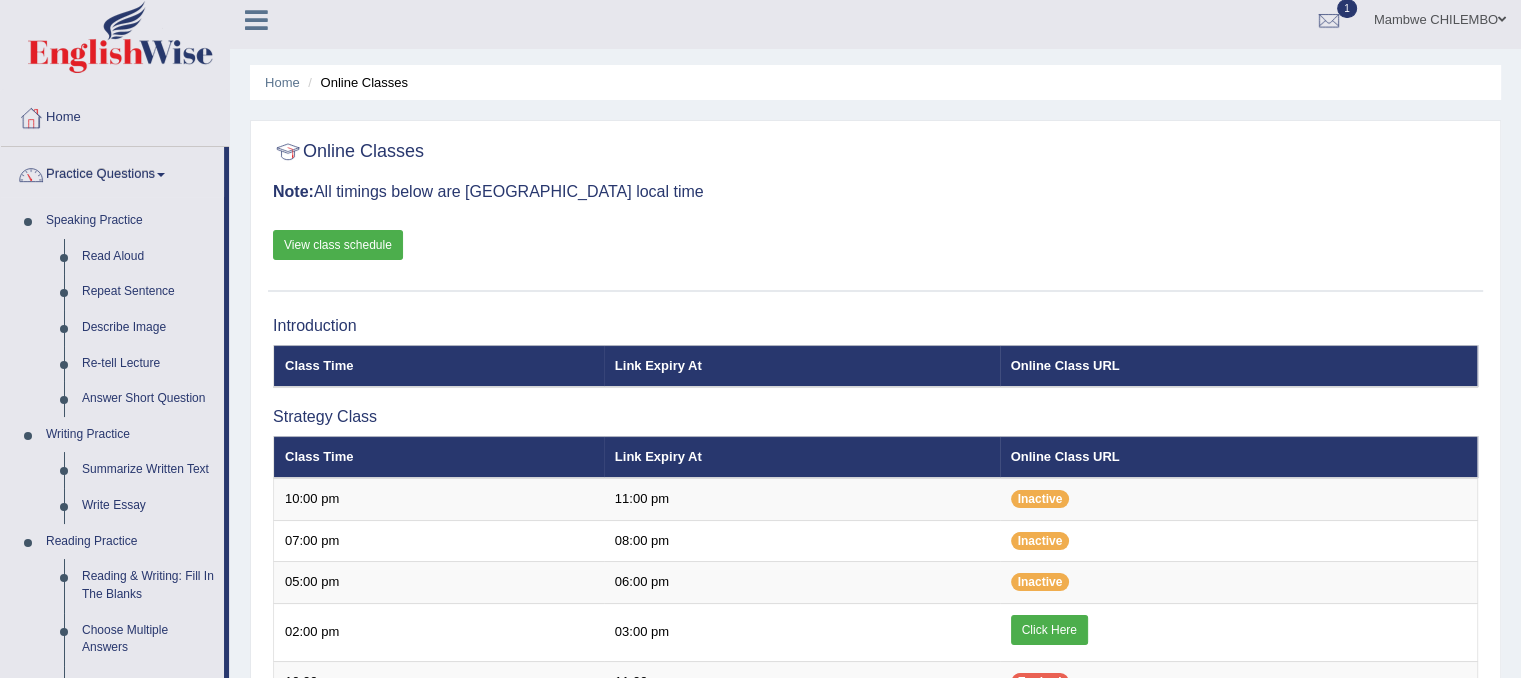 drag, startPoint x: 1519, startPoint y: 285, endPoint x: 1529, endPoint y: 438, distance: 153.32645 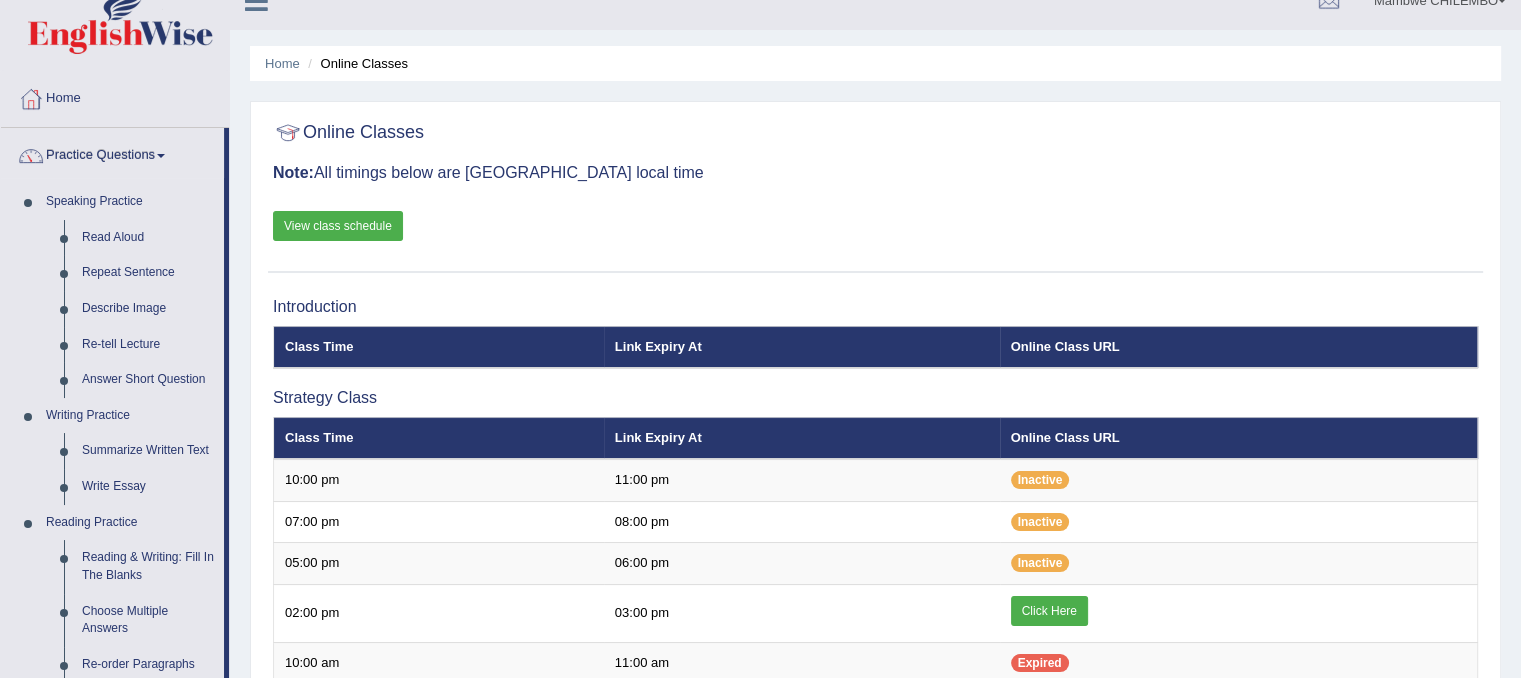 scroll, scrollTop: 24, scrollLeft: 0, axis: vertical 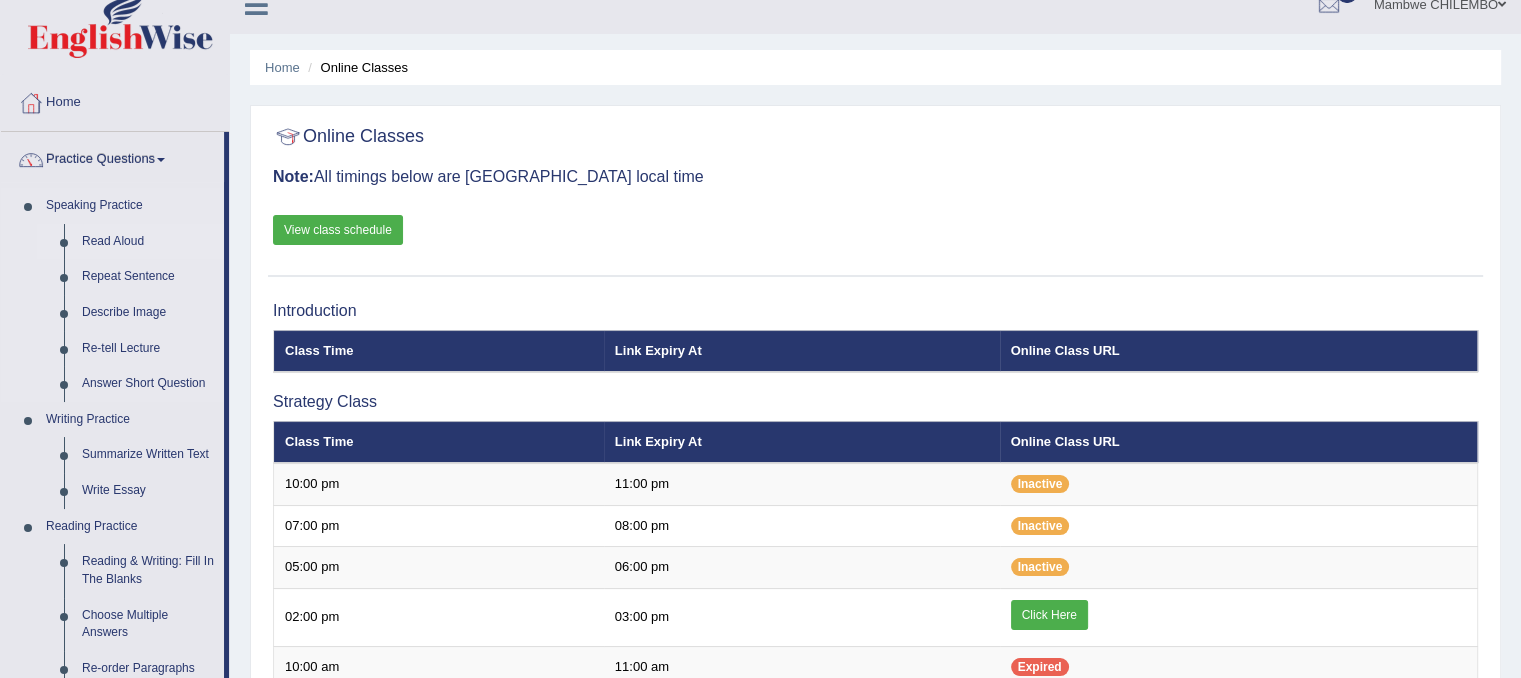 click on "Read Aloud" at bounding box center (148, 242) 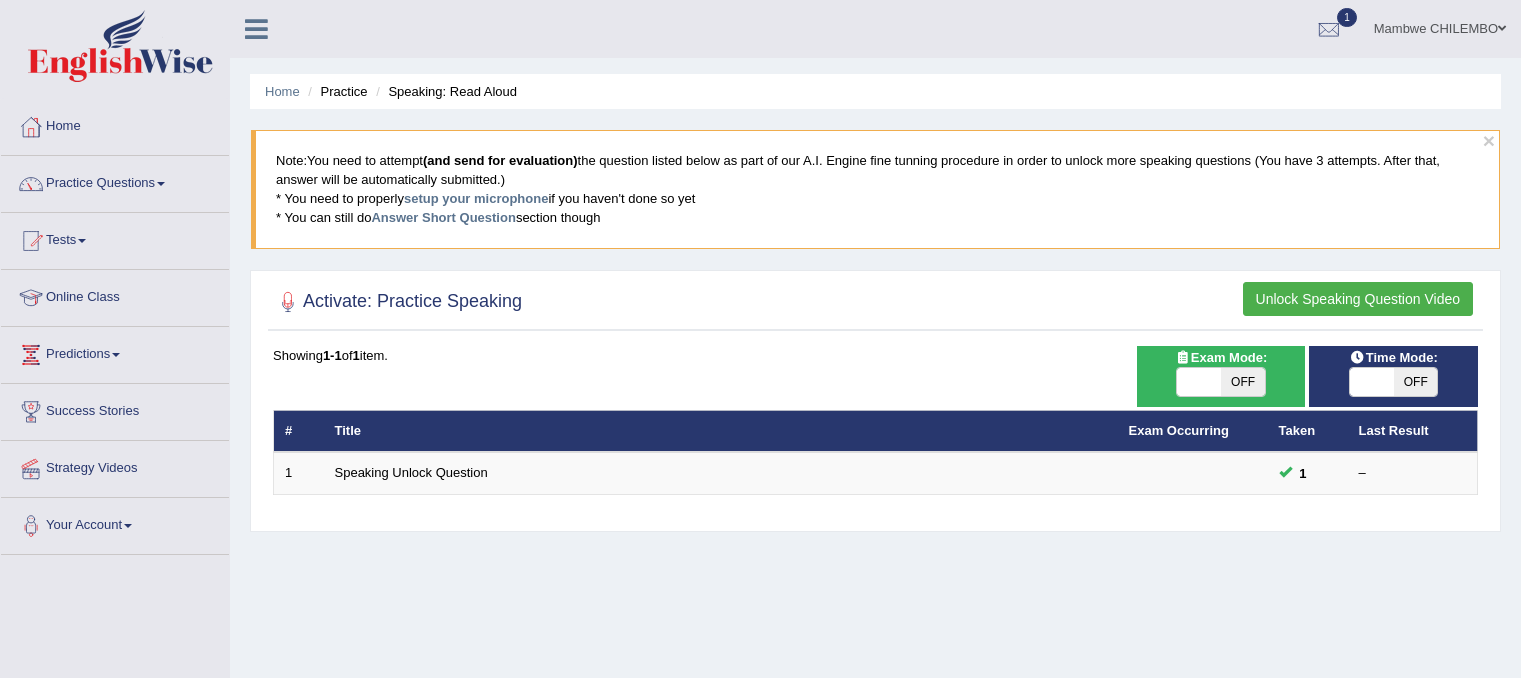 scroll, scrollTop: 0, scrollLeft: 0, axis: both 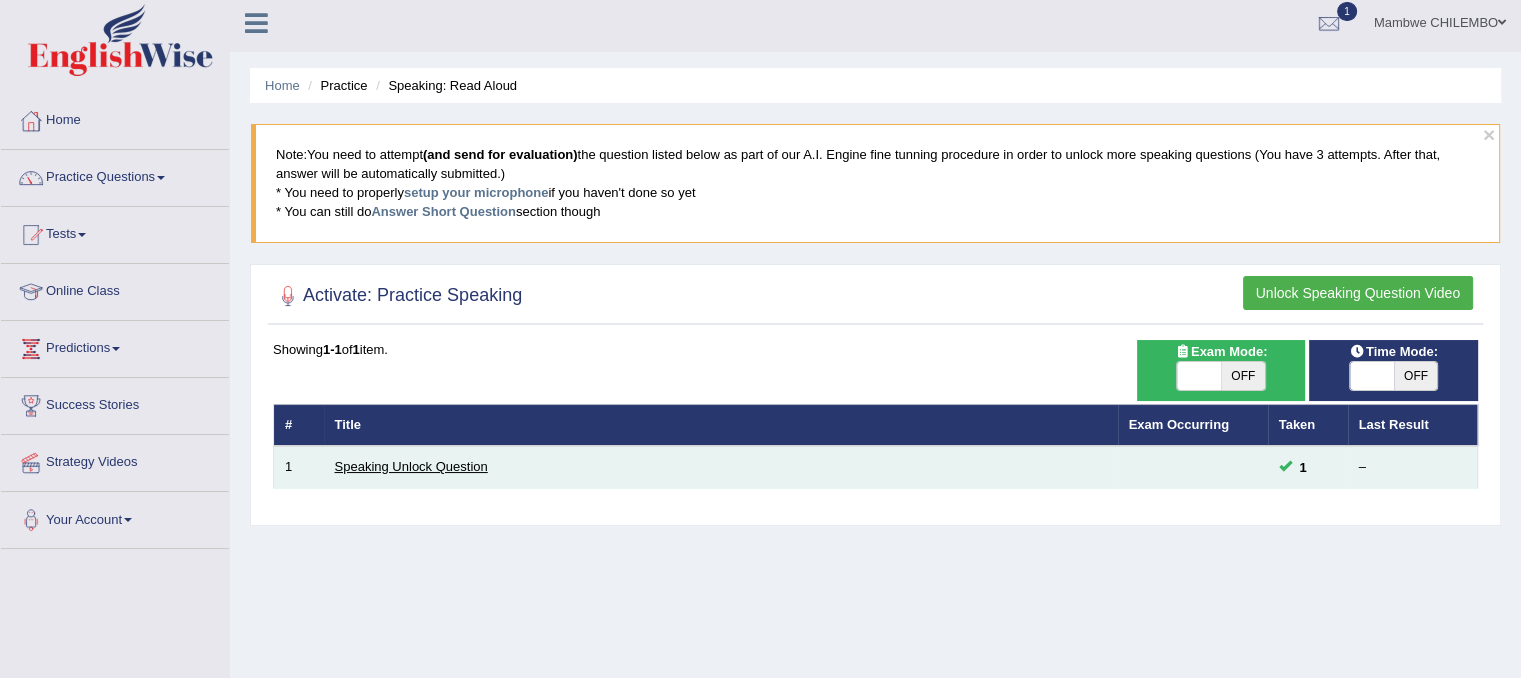 click on "Speaking Unlock Question" at bounding box center [411, 466] 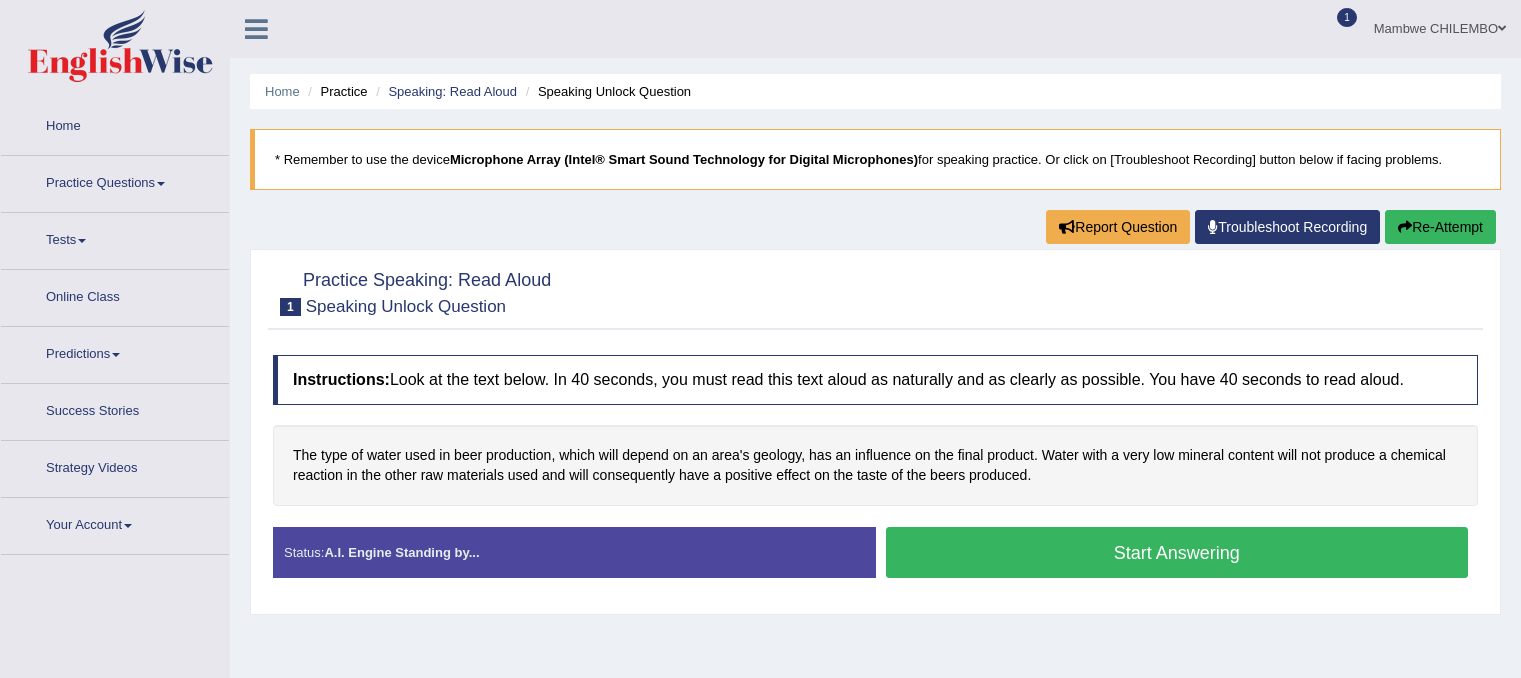scroll, scrollTop: 0, scrollLeft: 0, axis: both 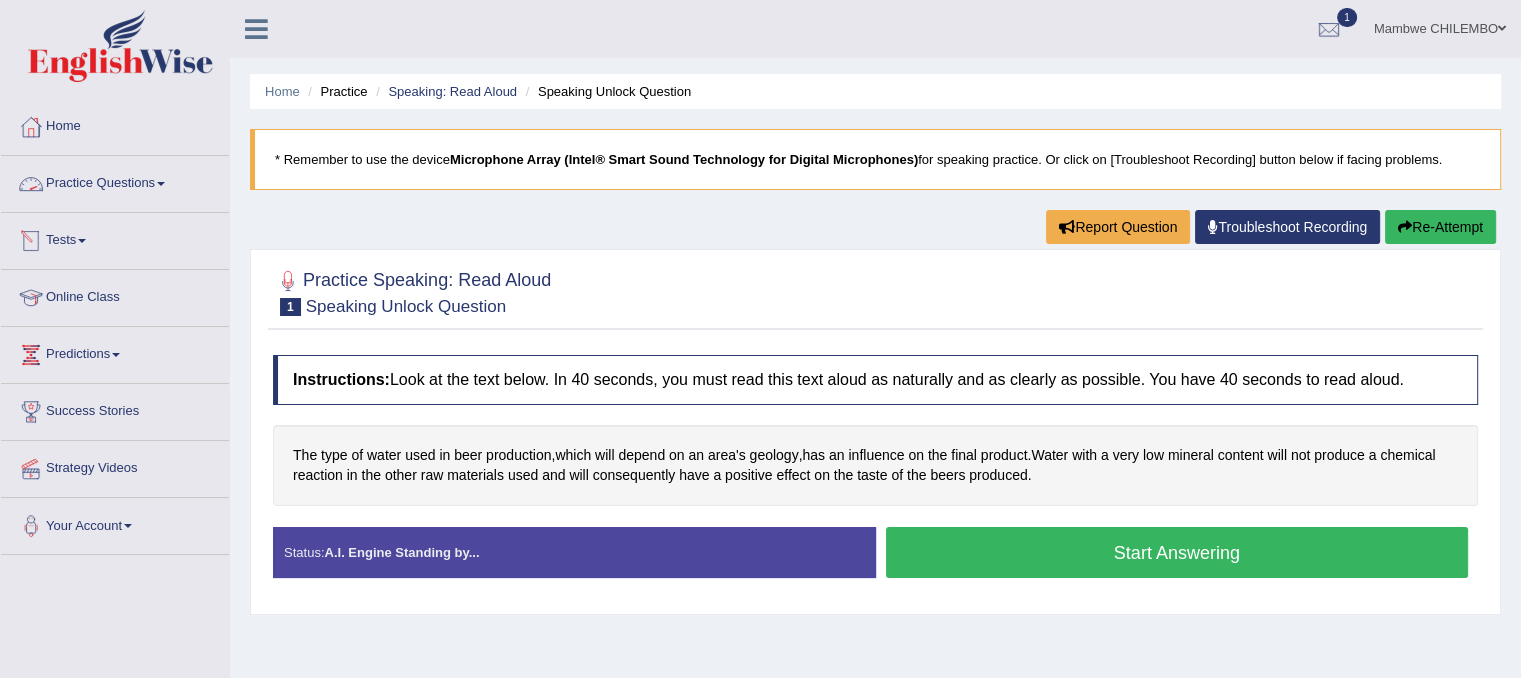 click at bounding box center [161, 184] 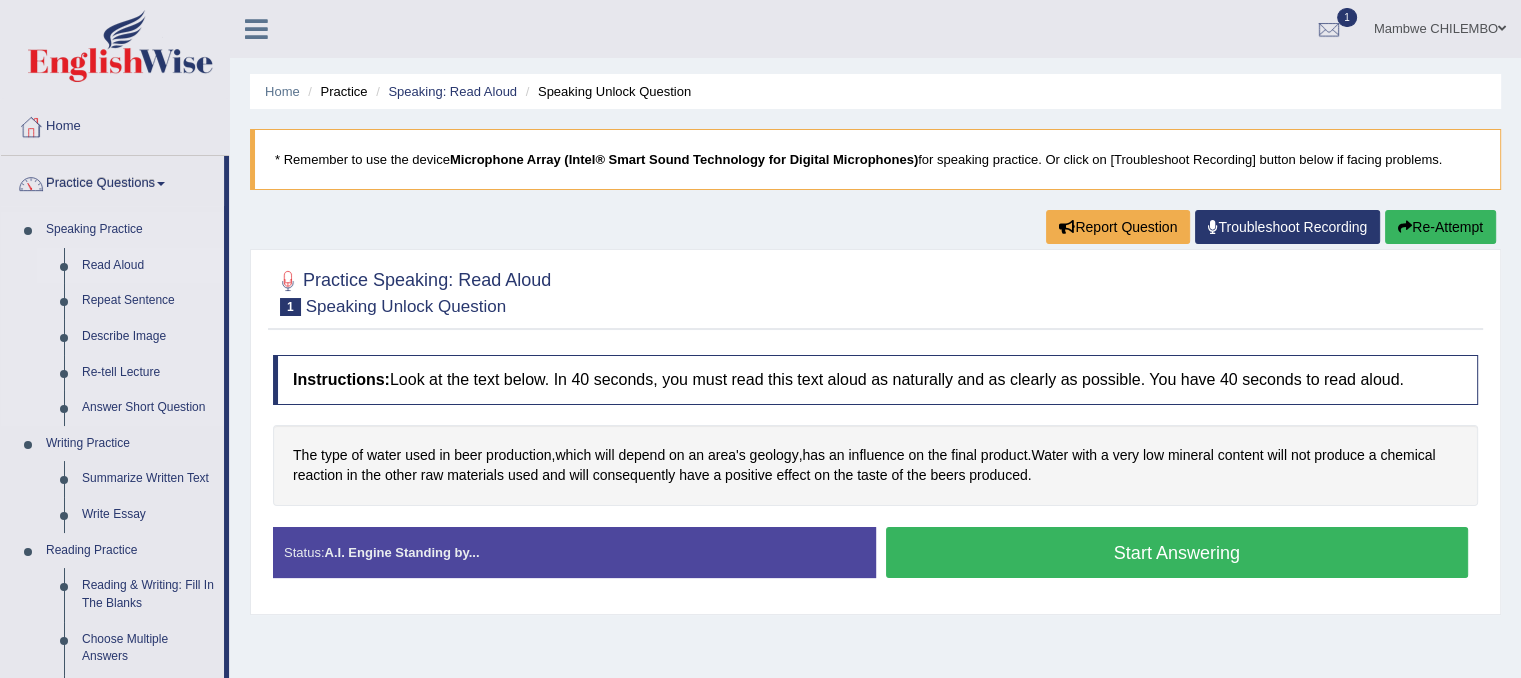 click on "Read Aloud" at bounding box center [148, 266] 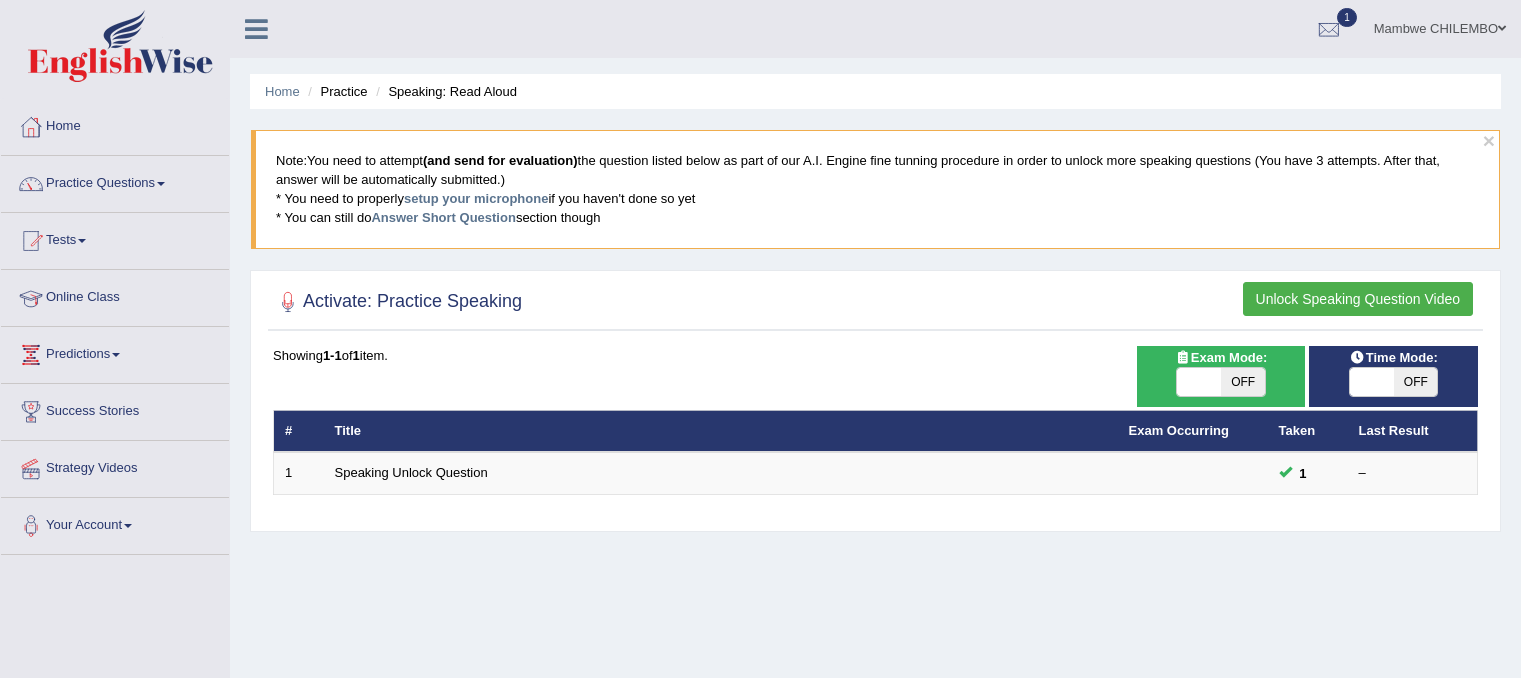 scroll, scrollTop: 0, scrollLeft: 0, axis: both 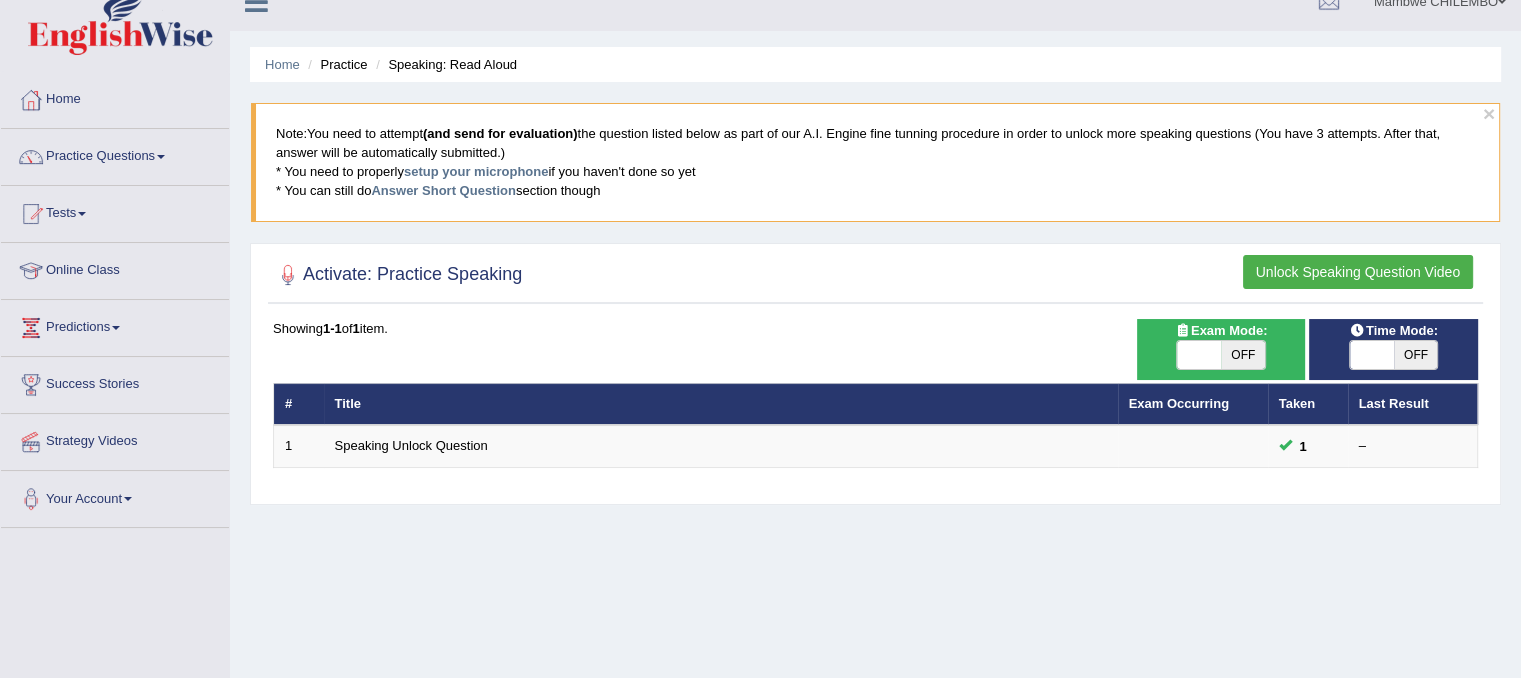 click on "Home
Practice
Speaking: Read Aloud
×
Note:  You need to attempt  (and send for evaluation)  the question listed below as part of our A.I. Engine fine tunning procedure in order to unlock more speaking questions (You have 3 attempts. After that, answer will be automatically submitted.) * You need to properly  setup your microphone  if you haven't done so yet * You can still do  Answer Short Question  section though
Activate: Practice Speaking
Unlock Speaking Question Video
Time Mode:
ON   OFF
Exam Mode:
ON   OFF
Showing  1-1  of  1  item.
# Title Exam Occurring Taken Last Result
1 Speaking Unlock Question 1 –" at bounding box center (875, 473) 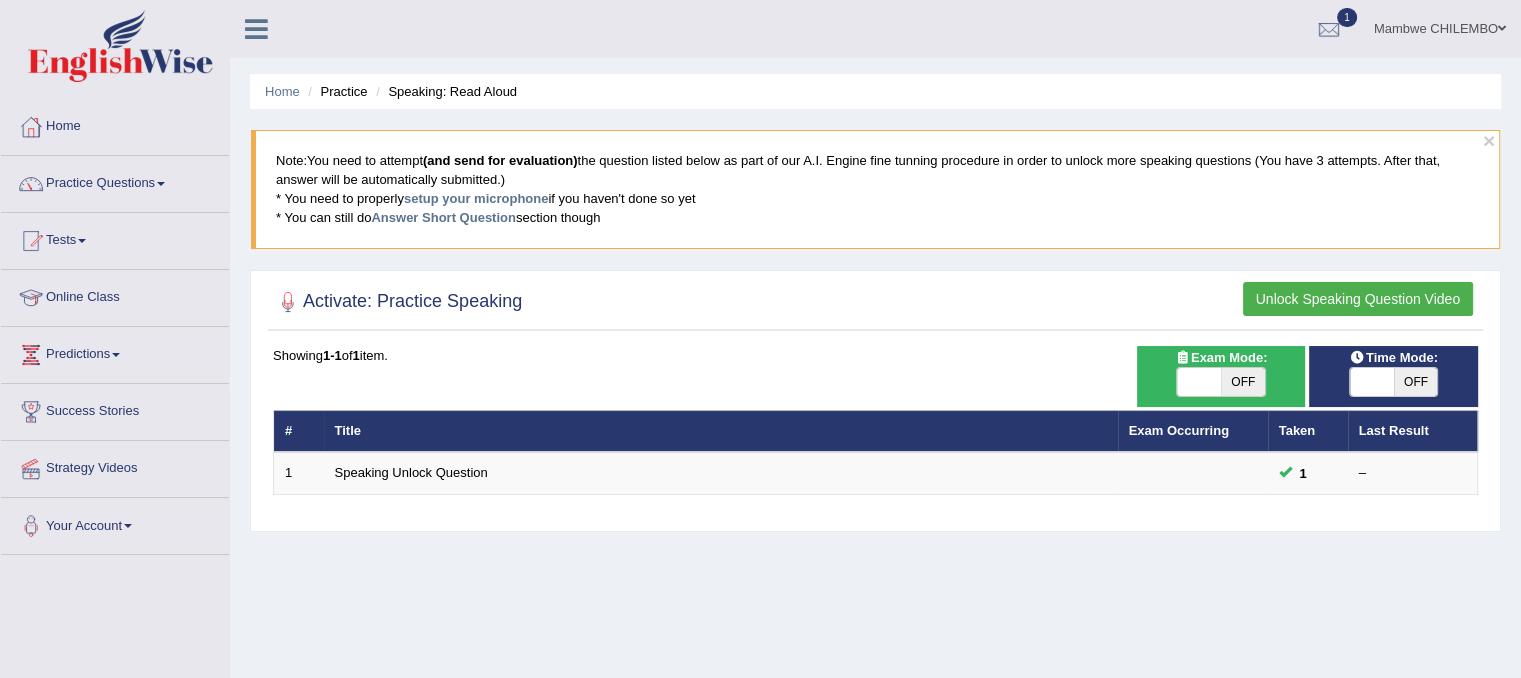 click on "Practice Questions" at bounding box center [115, 181] 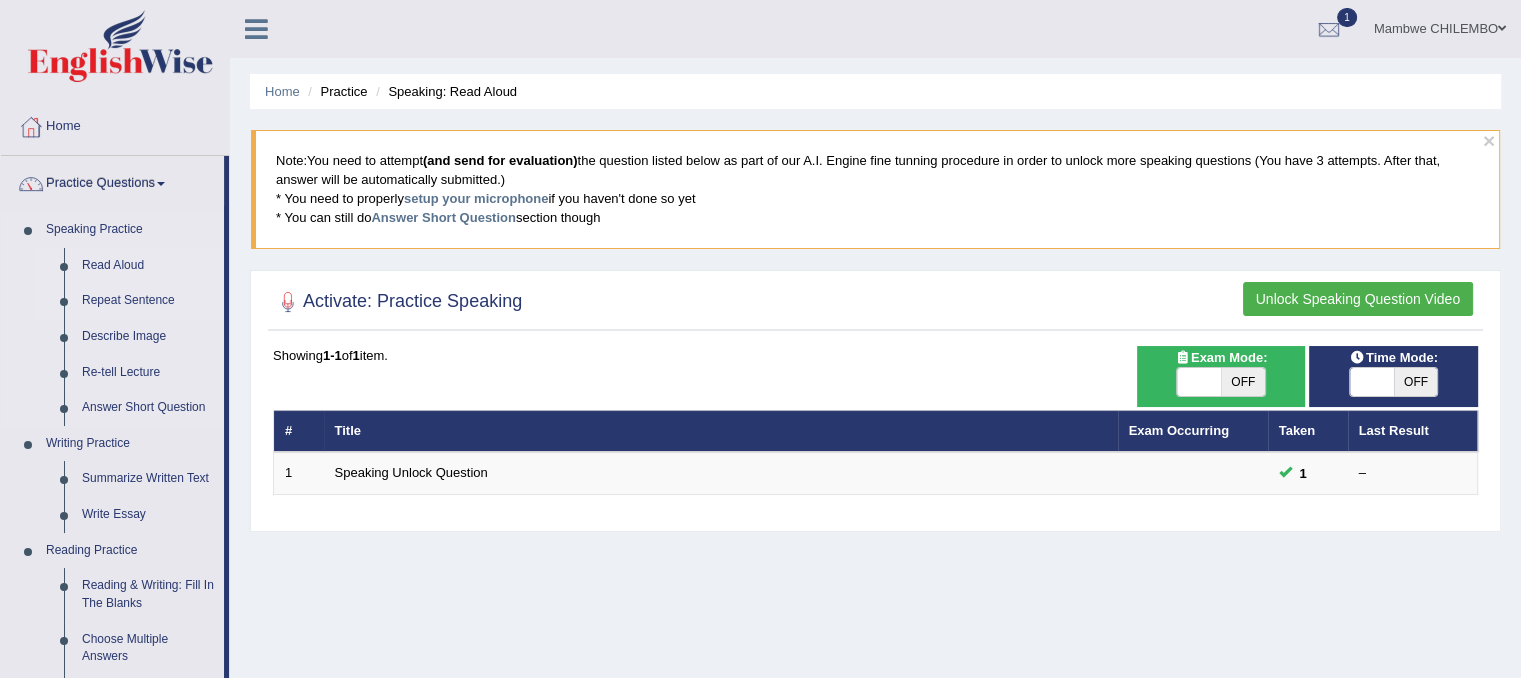 click on "Repeat Sentence" at bounding box center [148, 301] 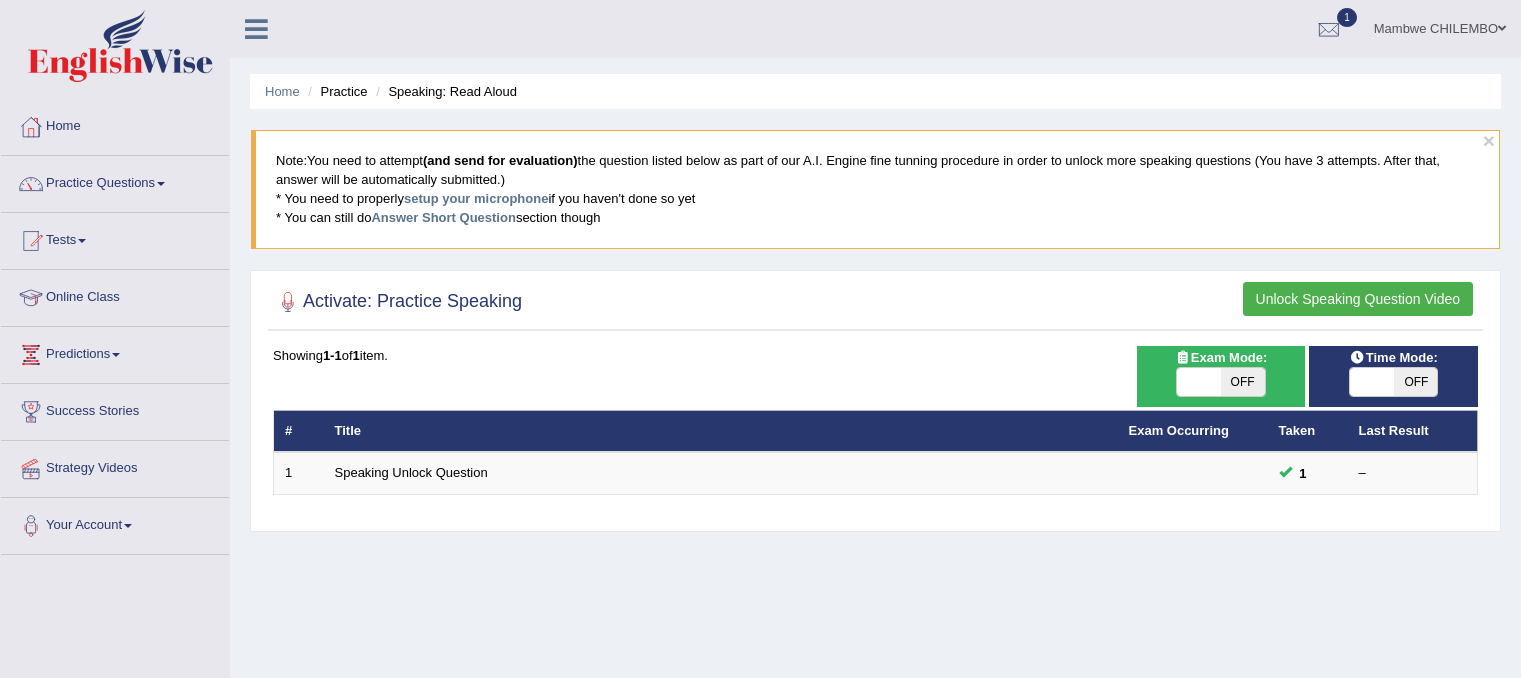scroll, scrollTop: 0, scrollLeft: 0, axis: both 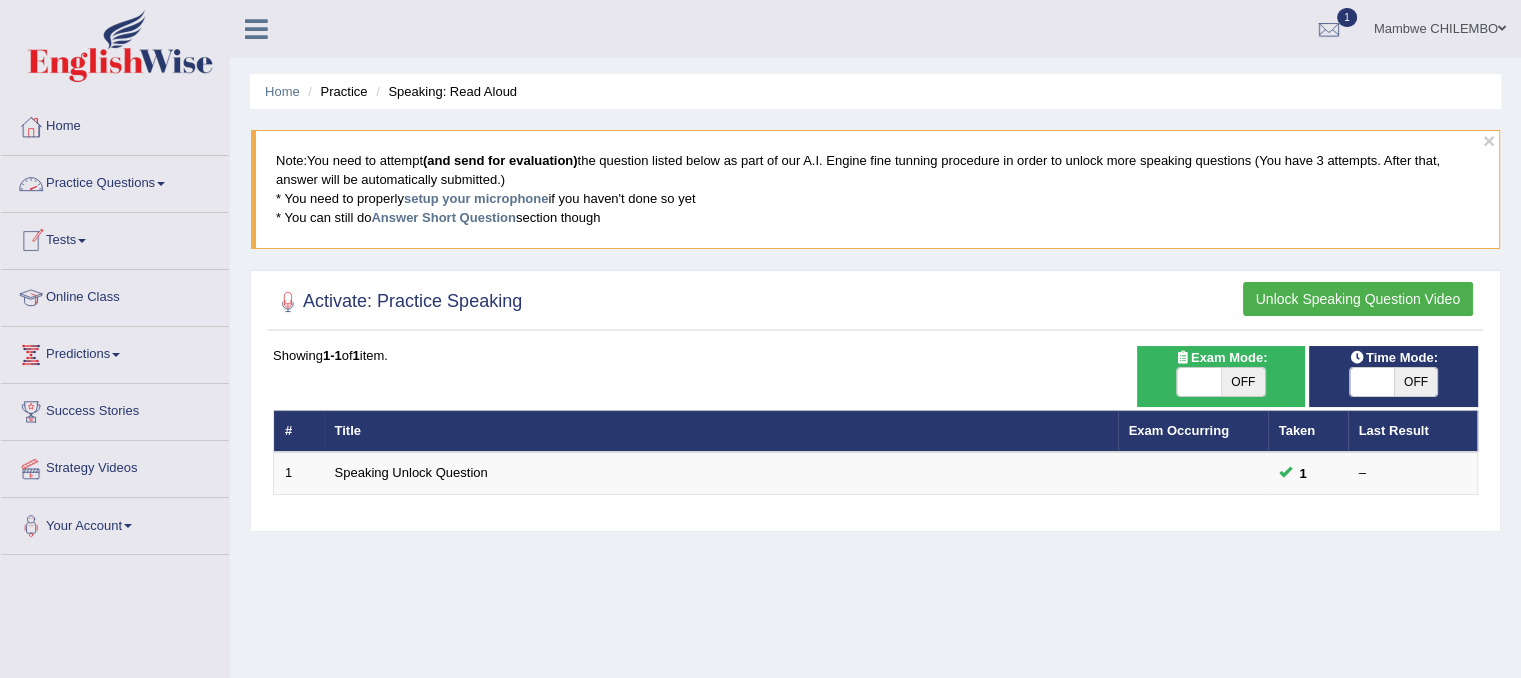 click on "Practice Questions" at bounding box center (115, 181) 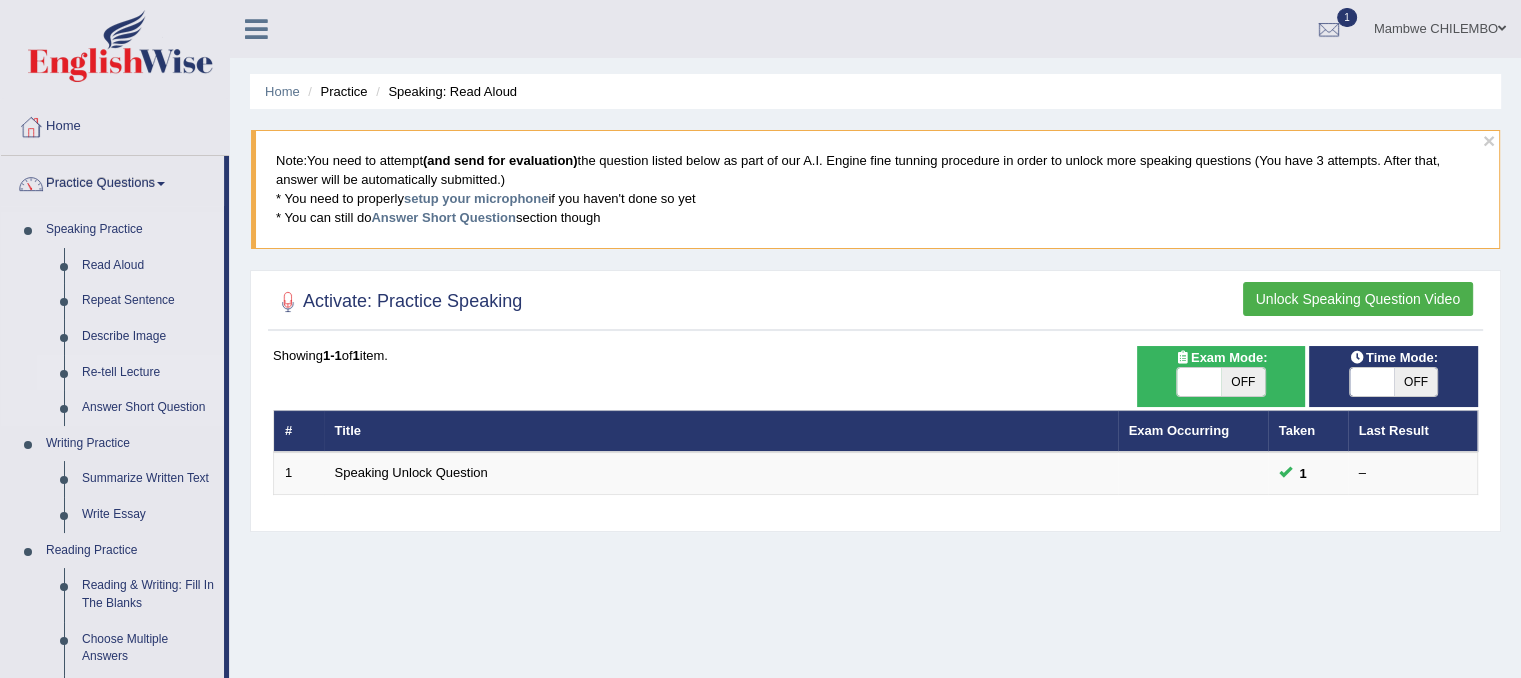 click on "Re-tell Lecture" at bounding box center [148, 373] 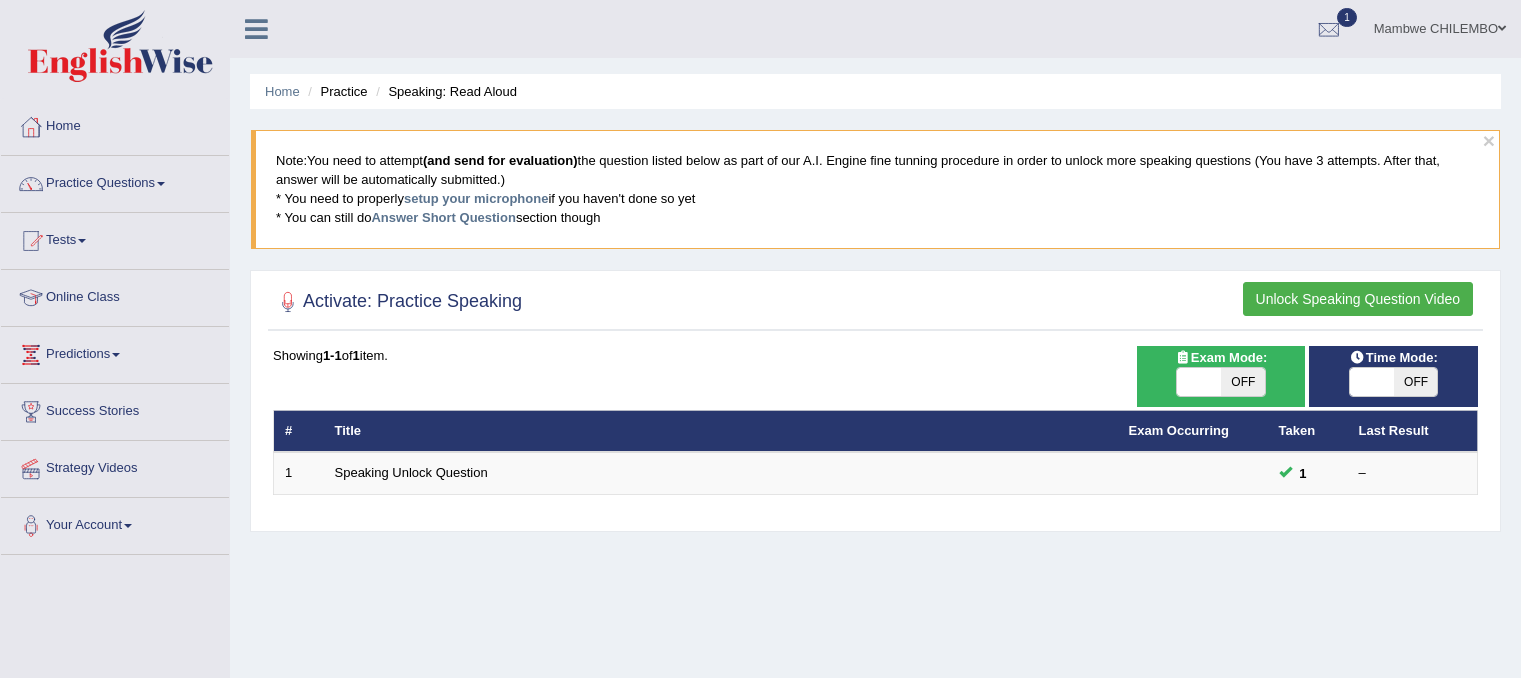 scroll, scrollTop: 0, scrollLeft: 0, axis: both 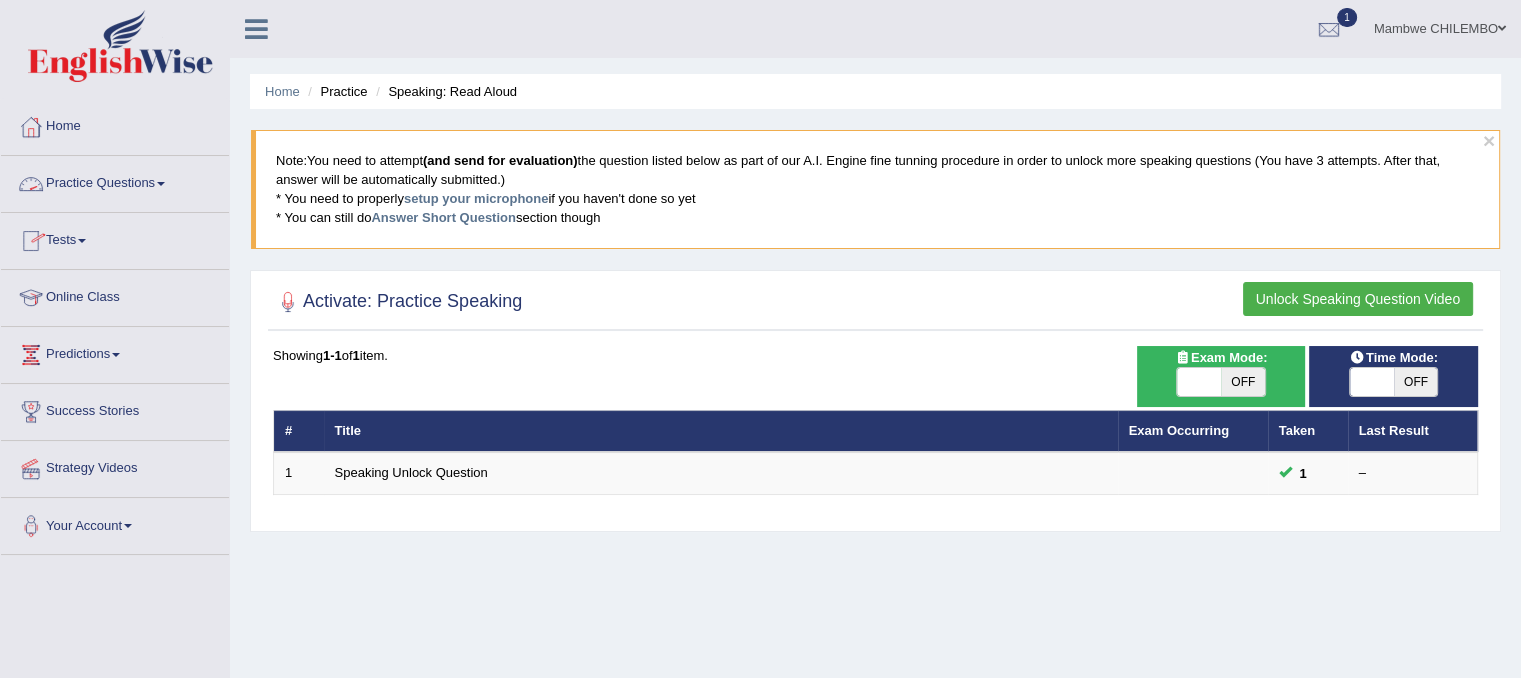 click at bounding box center (161, 184) 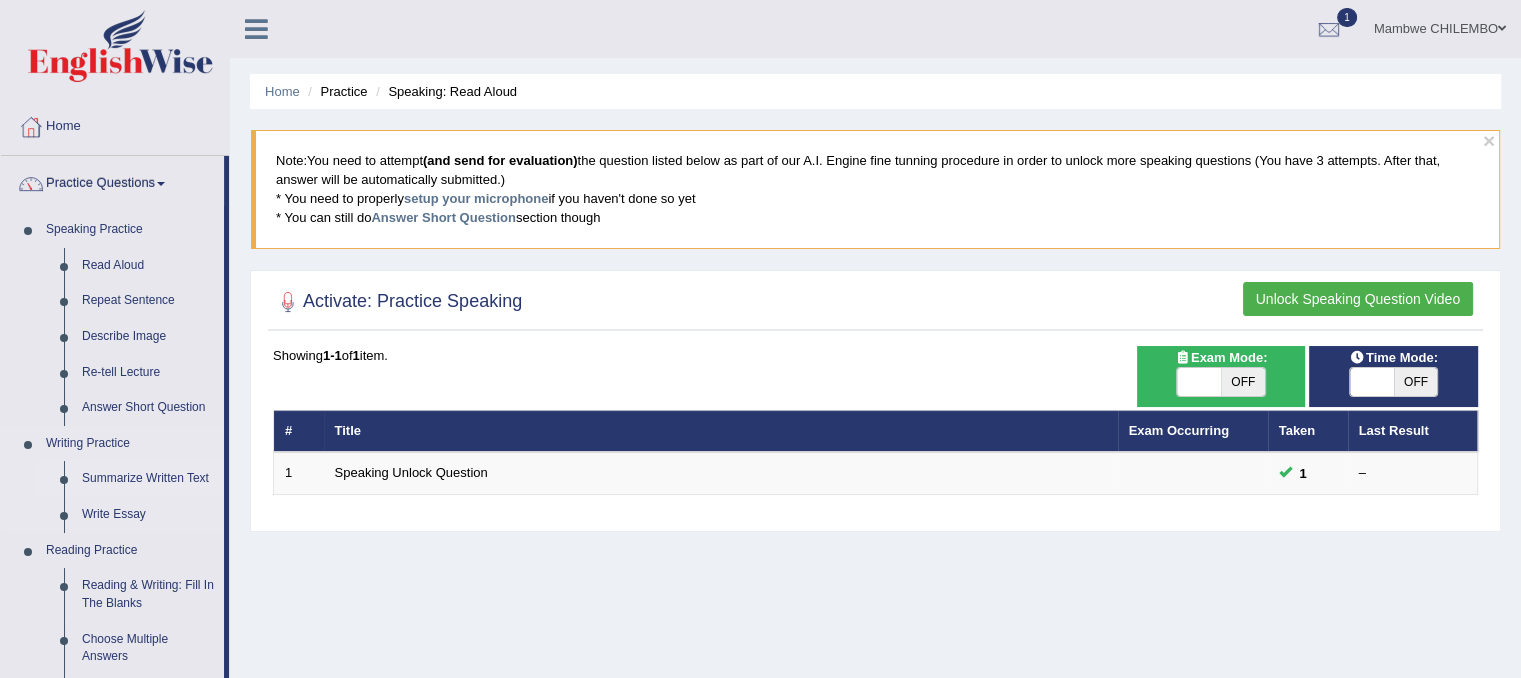 click on "Summarize Written Text" at bounding box center (148, 479) 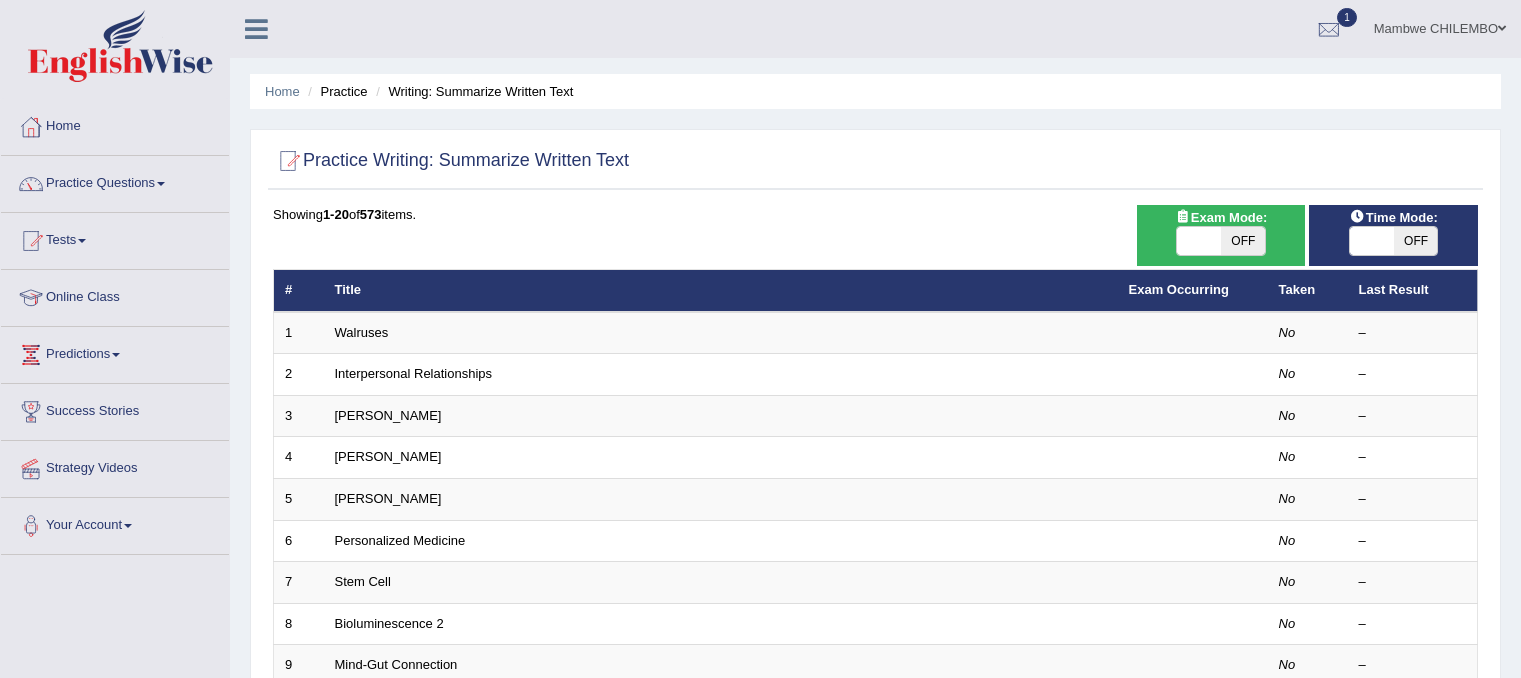scroll, scrollTop: 0, scrollLeft: 0, axis: both 